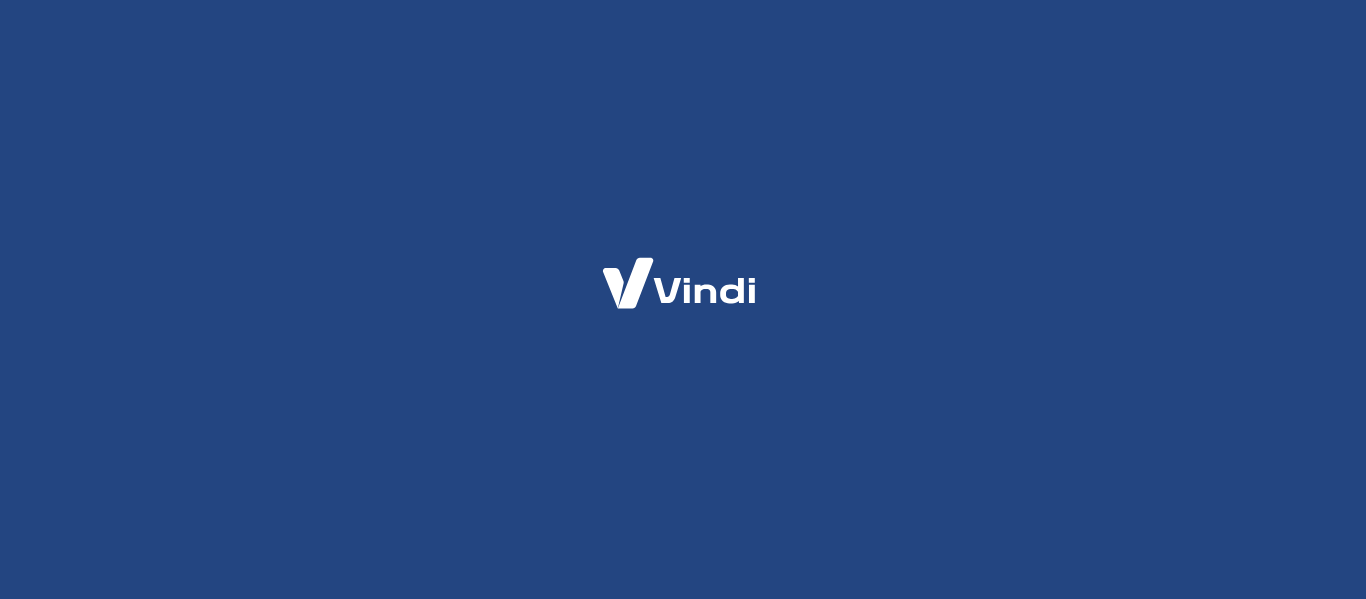 scroll, scrollTop: 0, scrollLeft: 0, axis: both 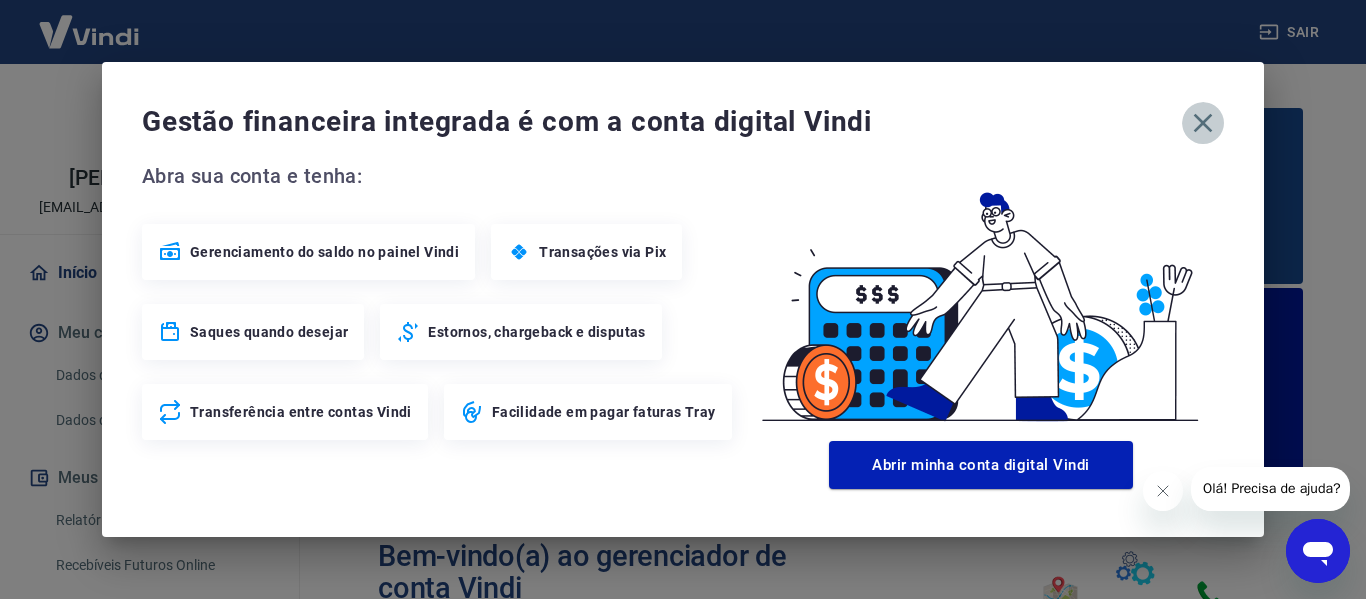 click 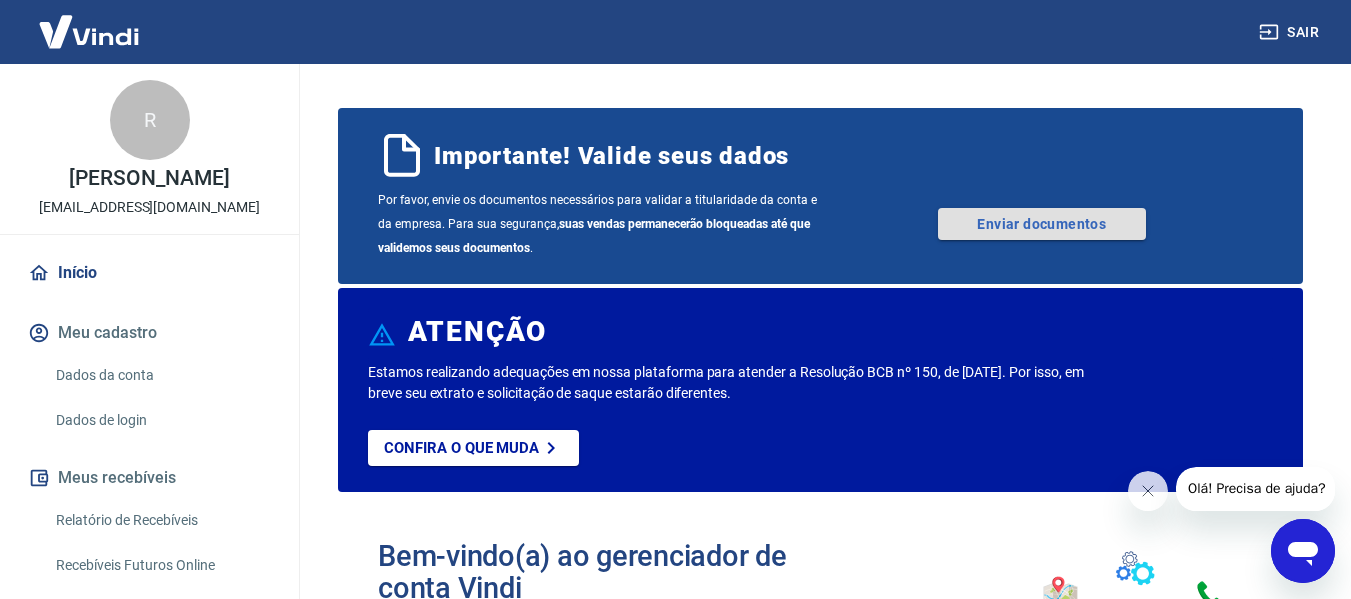 click on "Enviar documentos" at bounding box center (1042, 224) 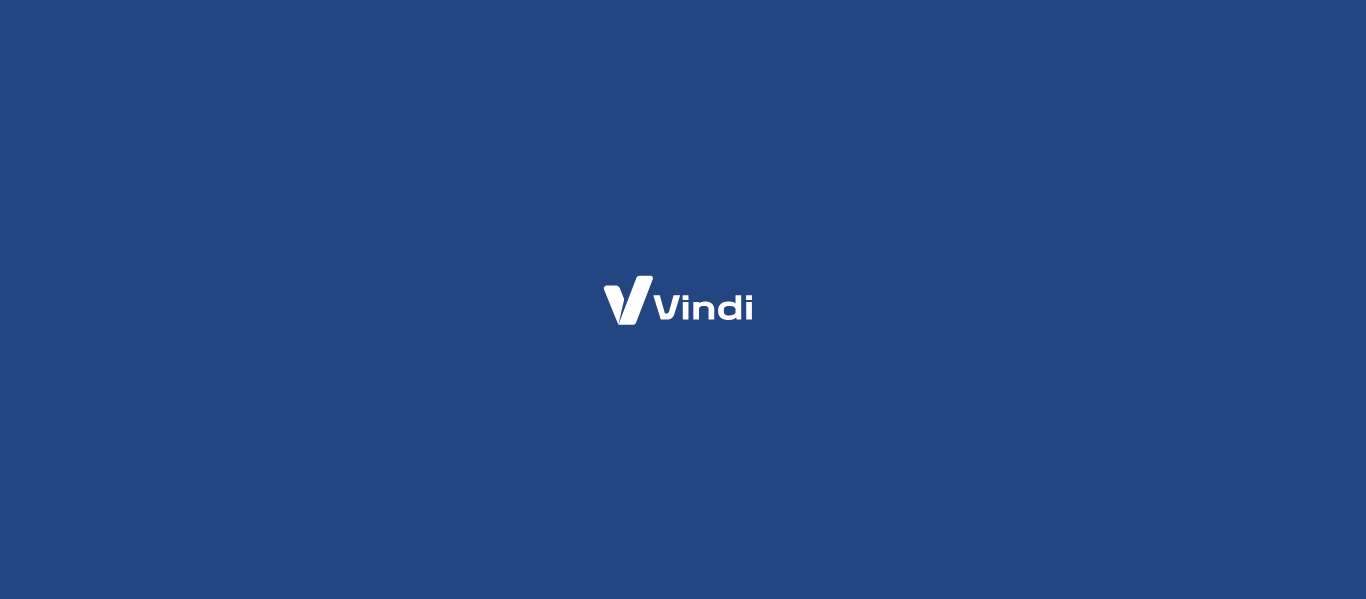 scroll, scrollTop: 0, scrollLeft: 0, axis: both 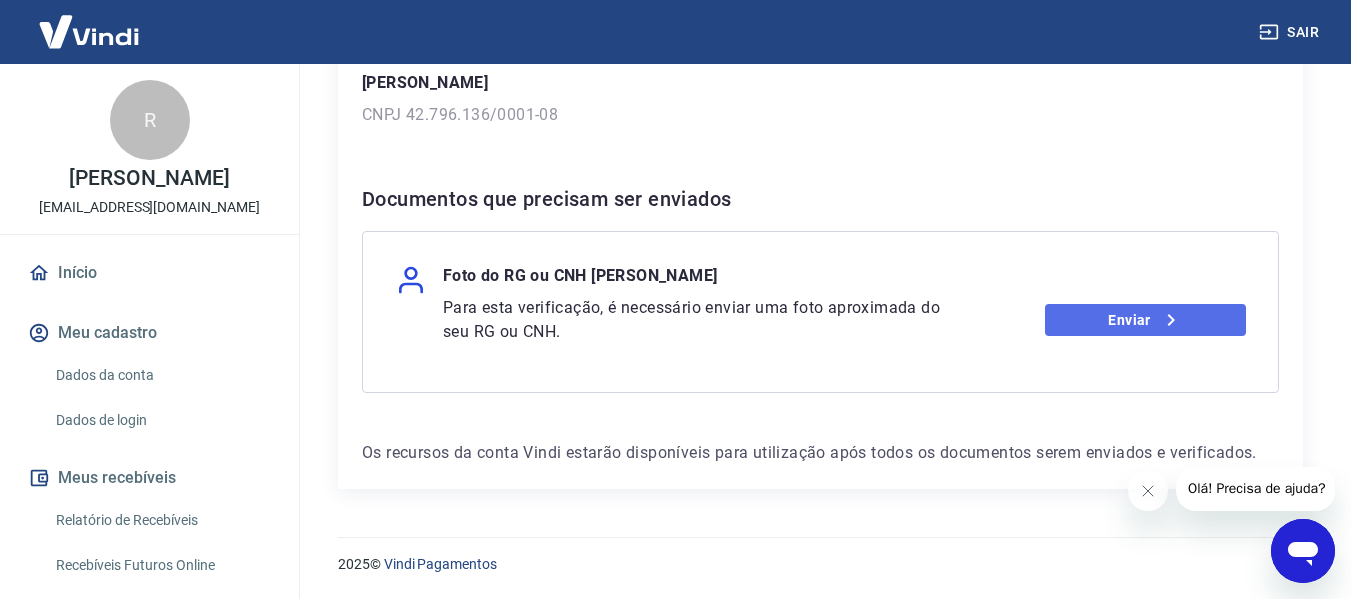 click on "Enviar" at bounding box center (1145, 320) 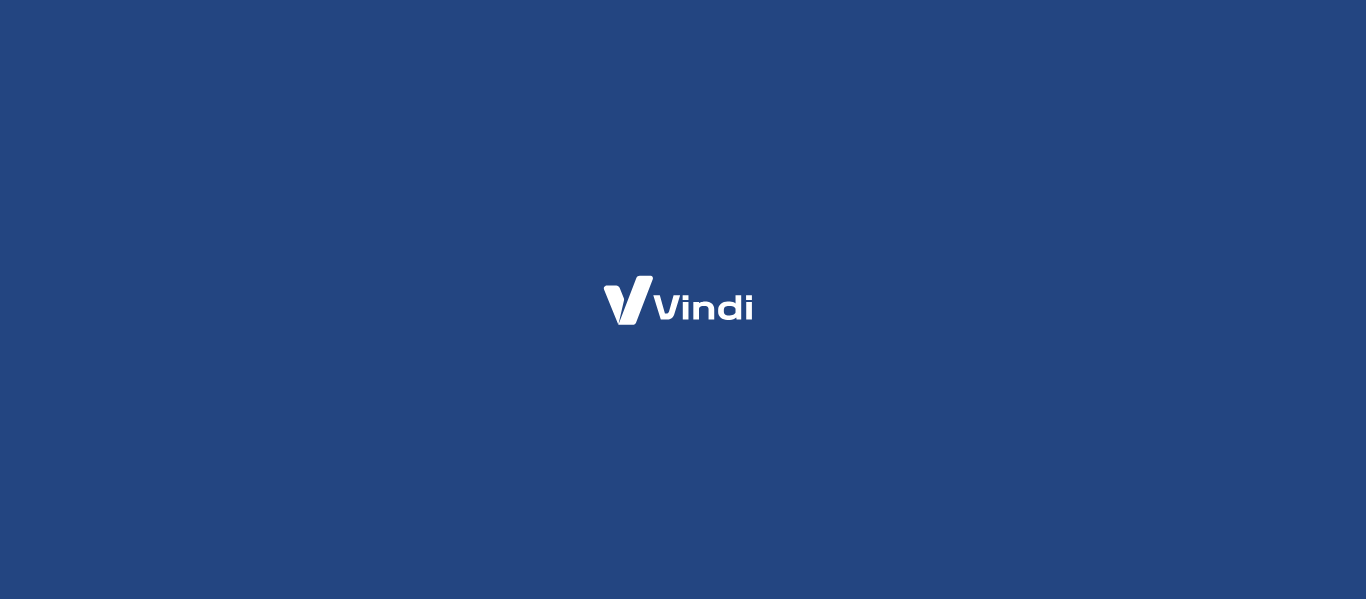 scroll, scrollTop: 0, scrollLeft: 0, axis: both 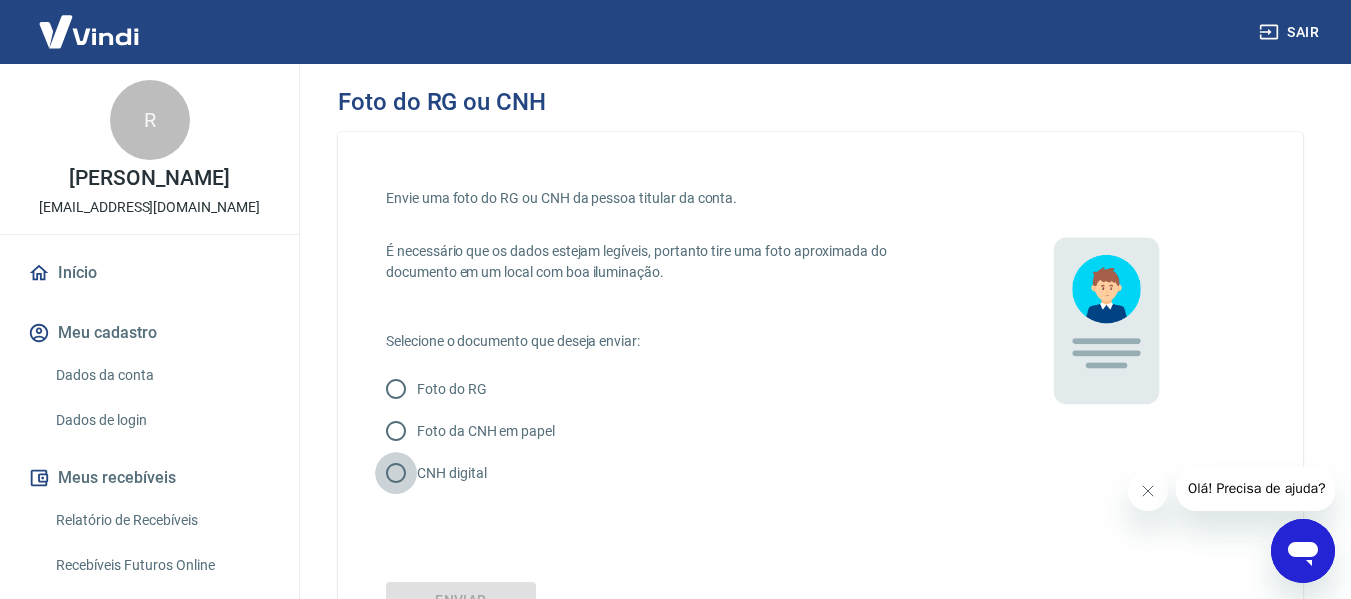 click on "CNH digital" at bounding box center (396, 473) 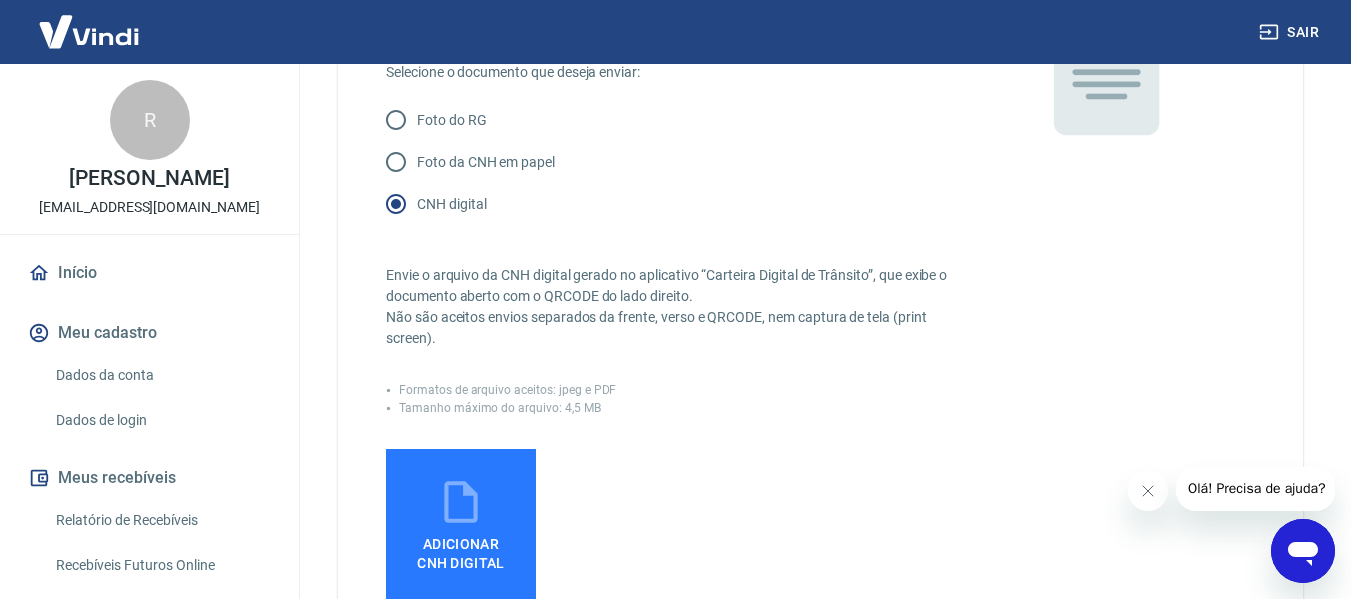 scroll, scrollTop: 400, scrollLeft: 0, axis: vertical 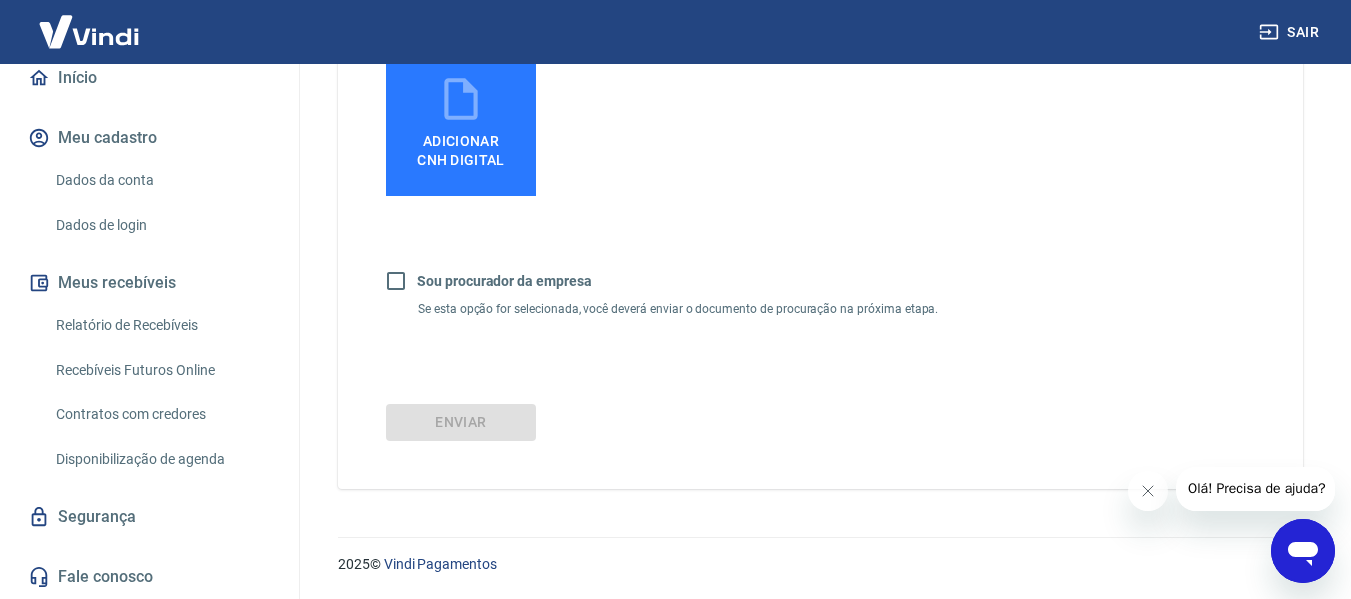 click on "Relatório de Recebíveis" at bounding box center [161, 325] 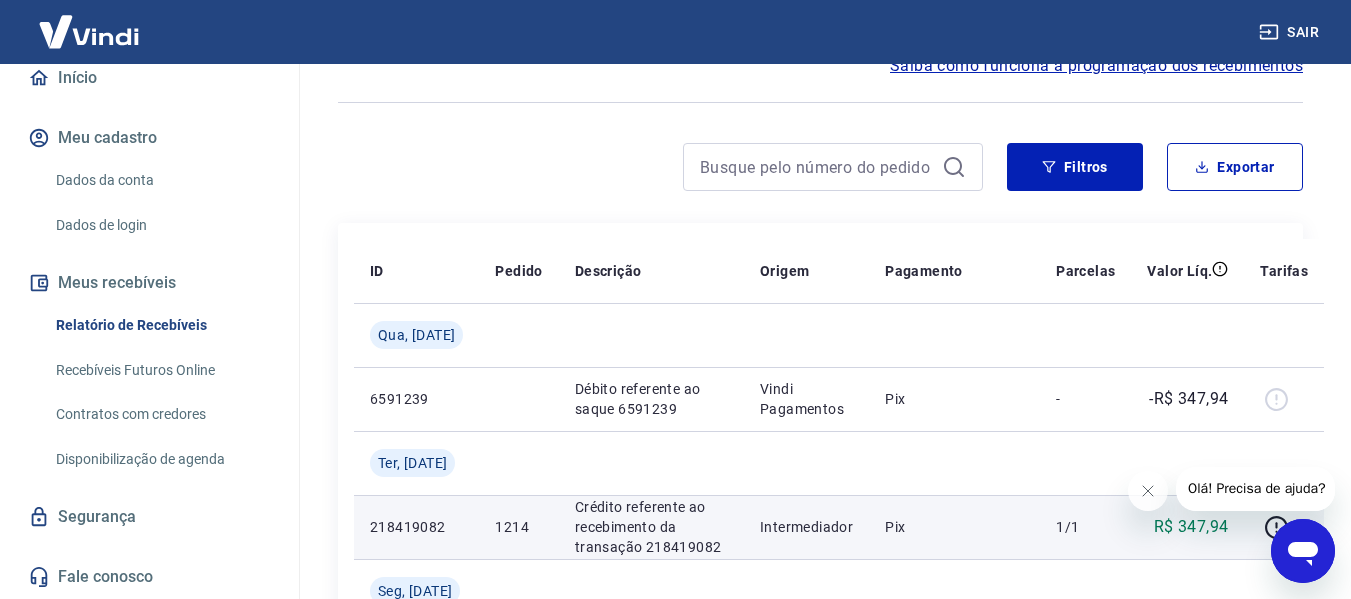 scroll, scrollTop: 200, scrollLeft: 0, axis: vertical 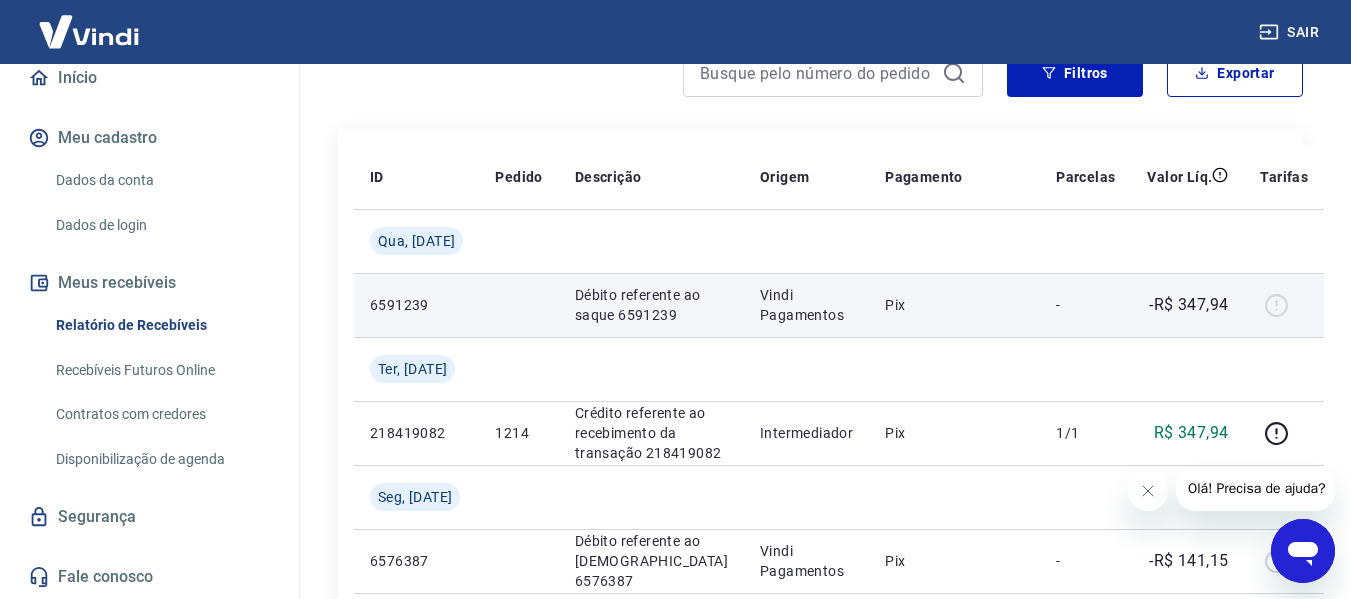 click at bounding box center (1284, 305) 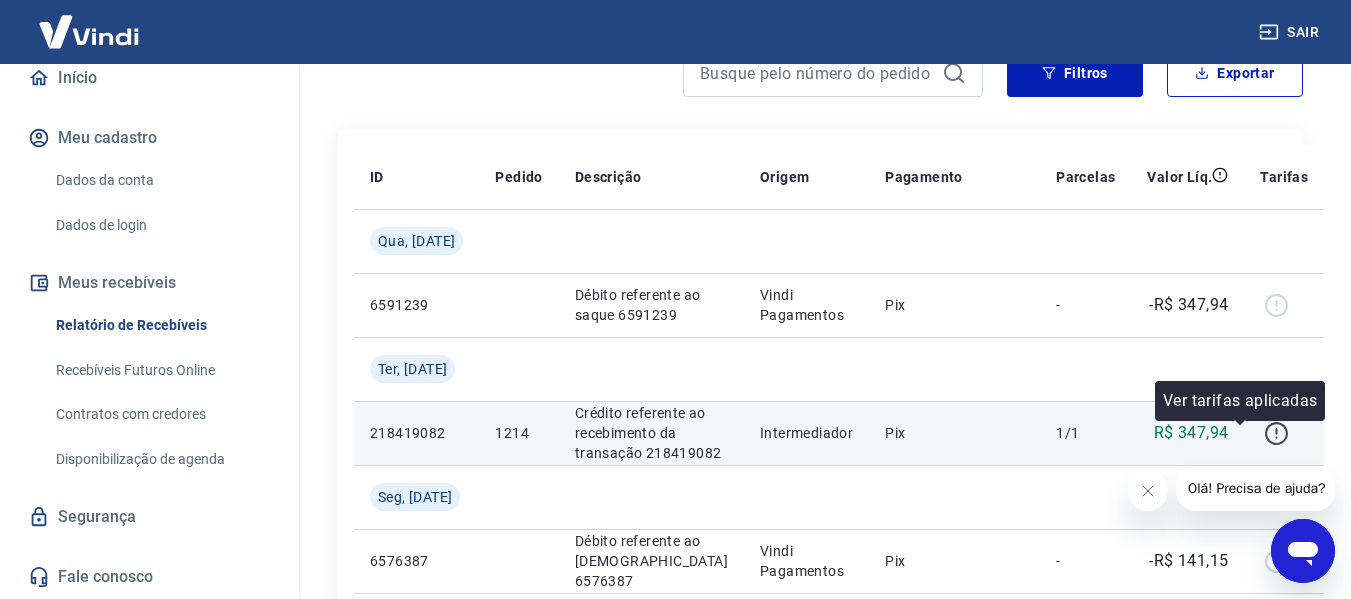 click 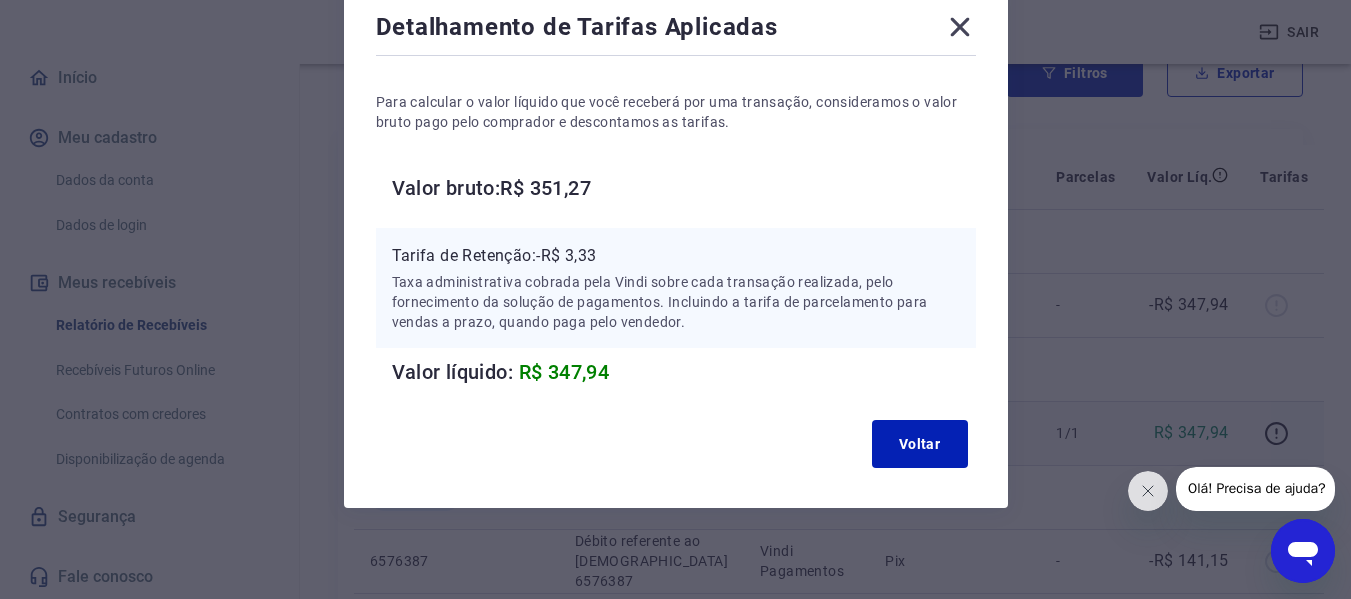 scroll, scrollTop: 122, scrollLeft: 0, axis: vertical 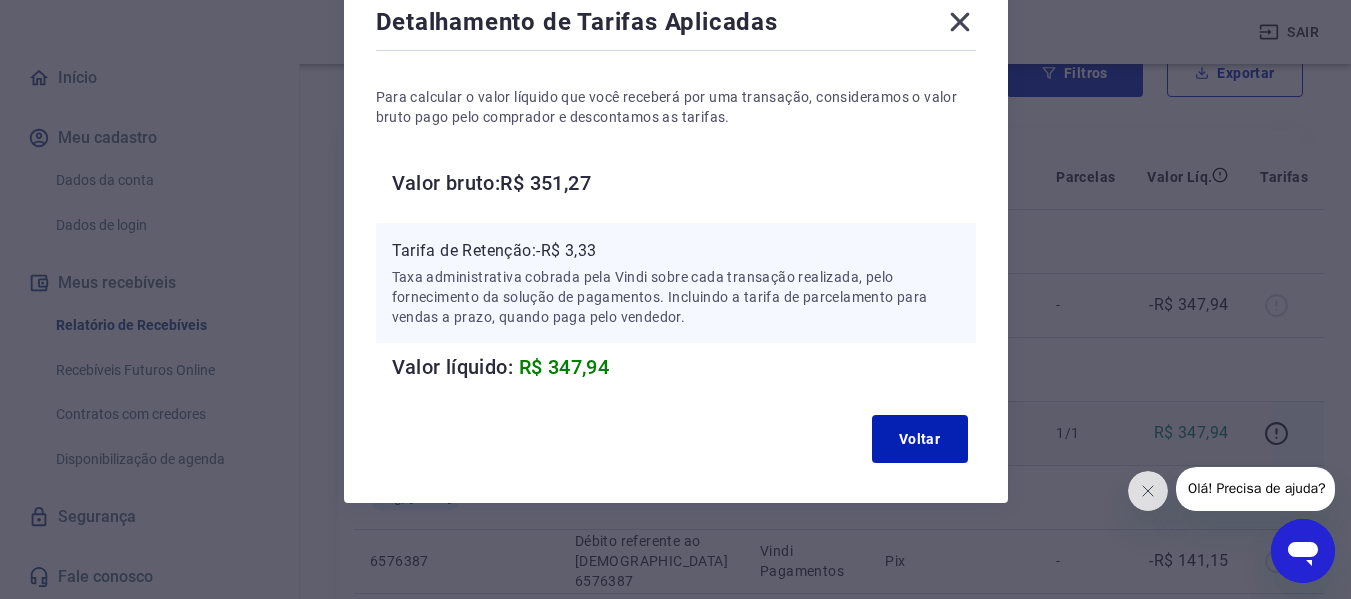 click on "Detalhamento de Tarifas Aplicadas Para calcular o valor líquido que você receberá por uma transação, consideramos o valor bruto pago pelo comprador e descontamos as tarifas. Valor bruto:  R$ 351,27 Tarifa de Retenção:  -R$ 3,33 Taxa administrativa cobrada pela Vindi sobre cada transação realizada, pelo fornecimento da solução de pagamentos. Incluindo a tarifa de parcelamento para vendas a prazo, quando paga pelo vendedor. Valor líquido:   R$ 347,94 Voltar" at bounding box center [676, 238] 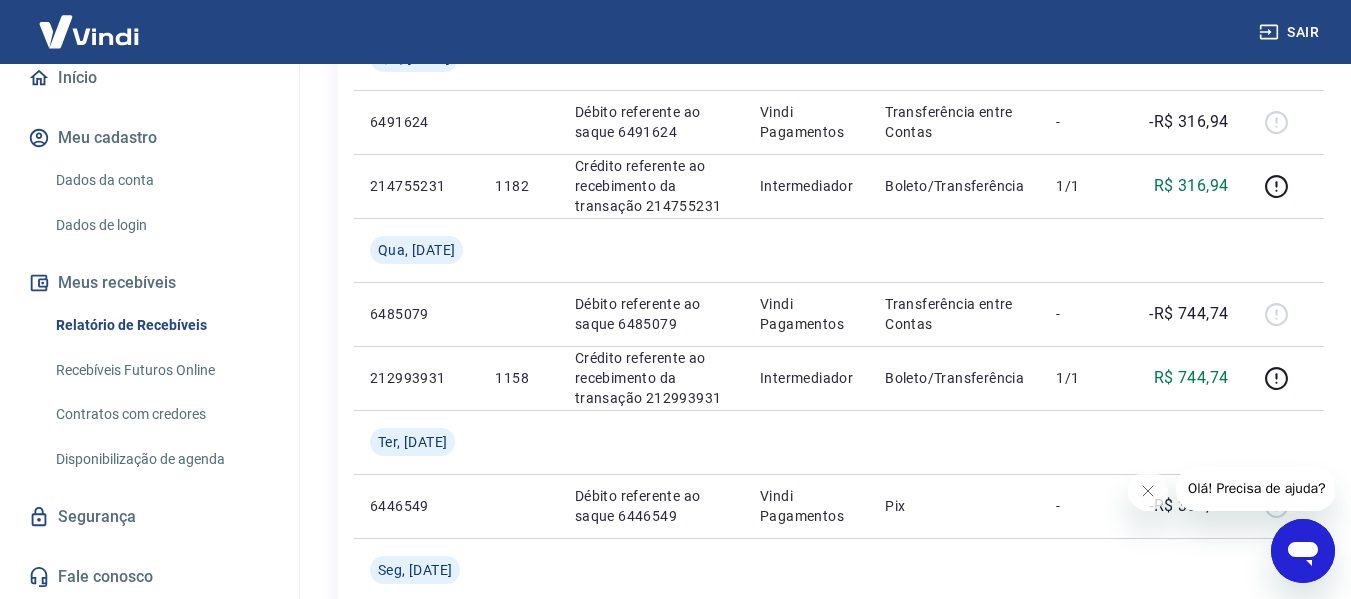 scroll, scrollTop: 1400, scrollLeft: 0, axis: vertical 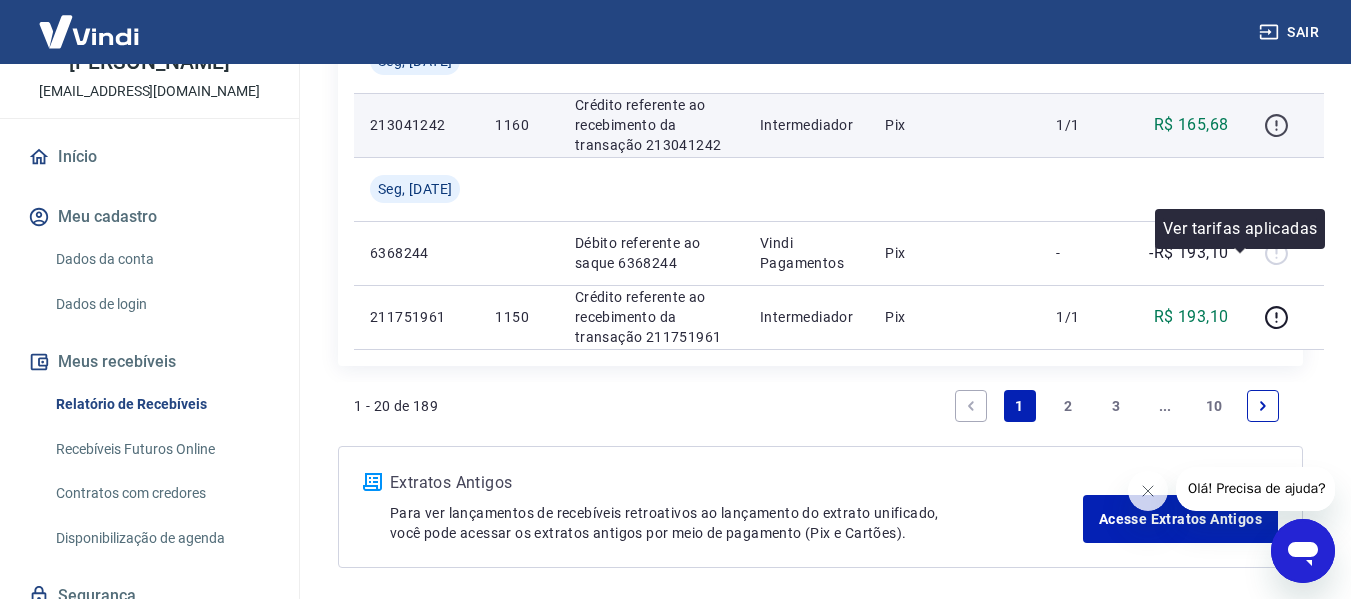 click 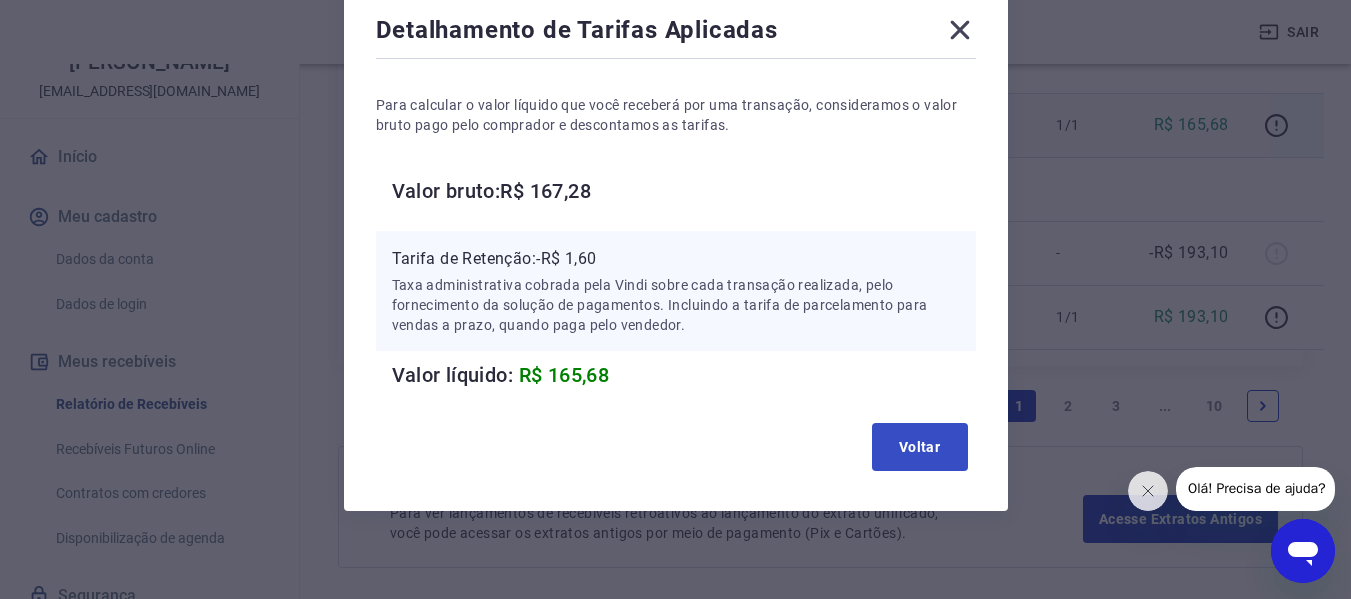 scroll, scrollTop: 122, scrollLeft: 0, axis: vertical 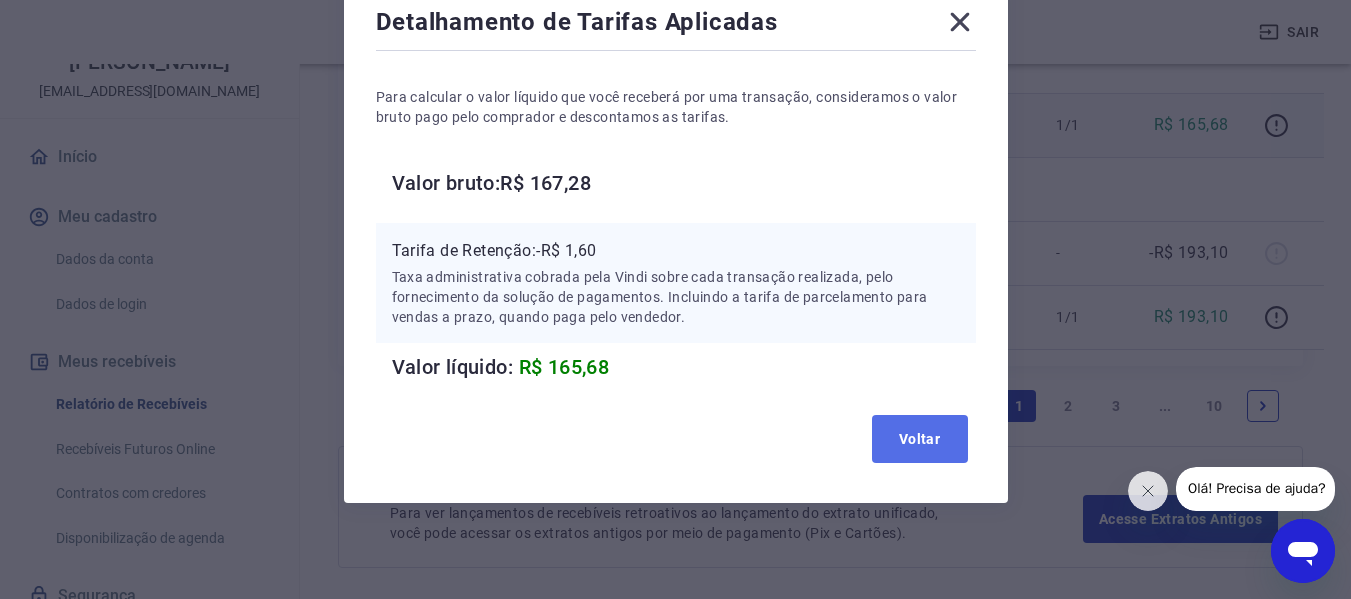 click on "Voltar" at bounding box center (920, 439) 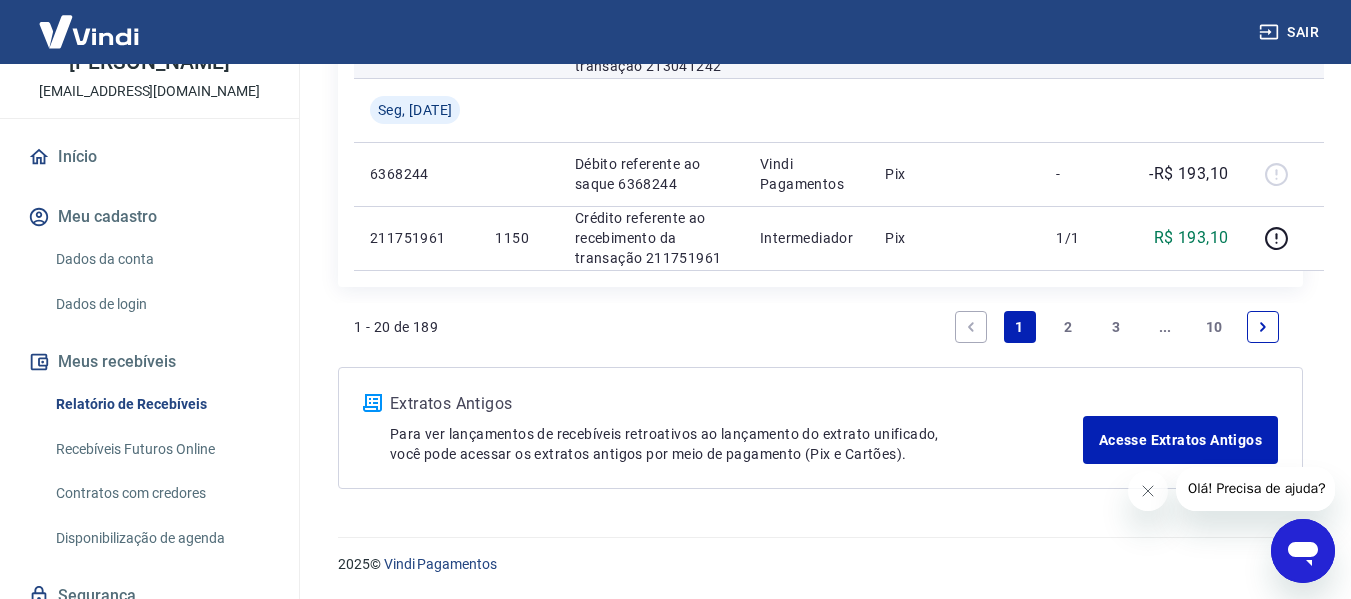 scroll, scrollTop: 2549, scrollLeft: 0, axis: vertical 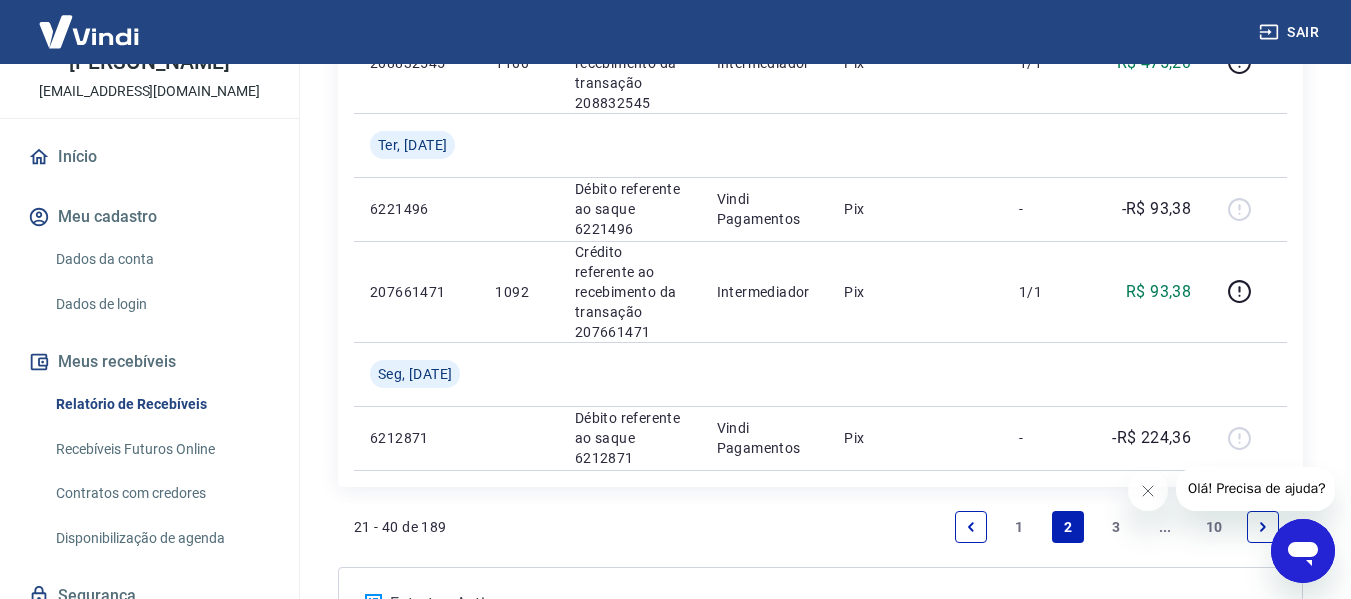 click on "1" at bounding box center [1020, 527] 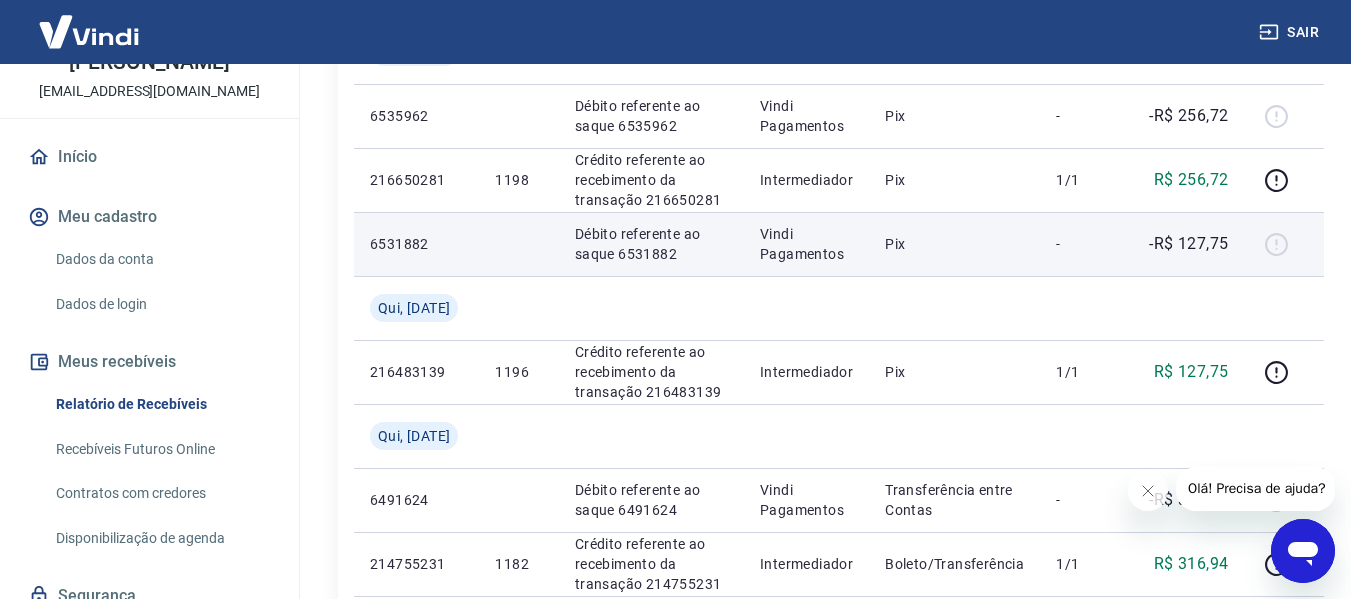 scroll, scrollTop: 900, scrollLeft: 0, axis: vertical 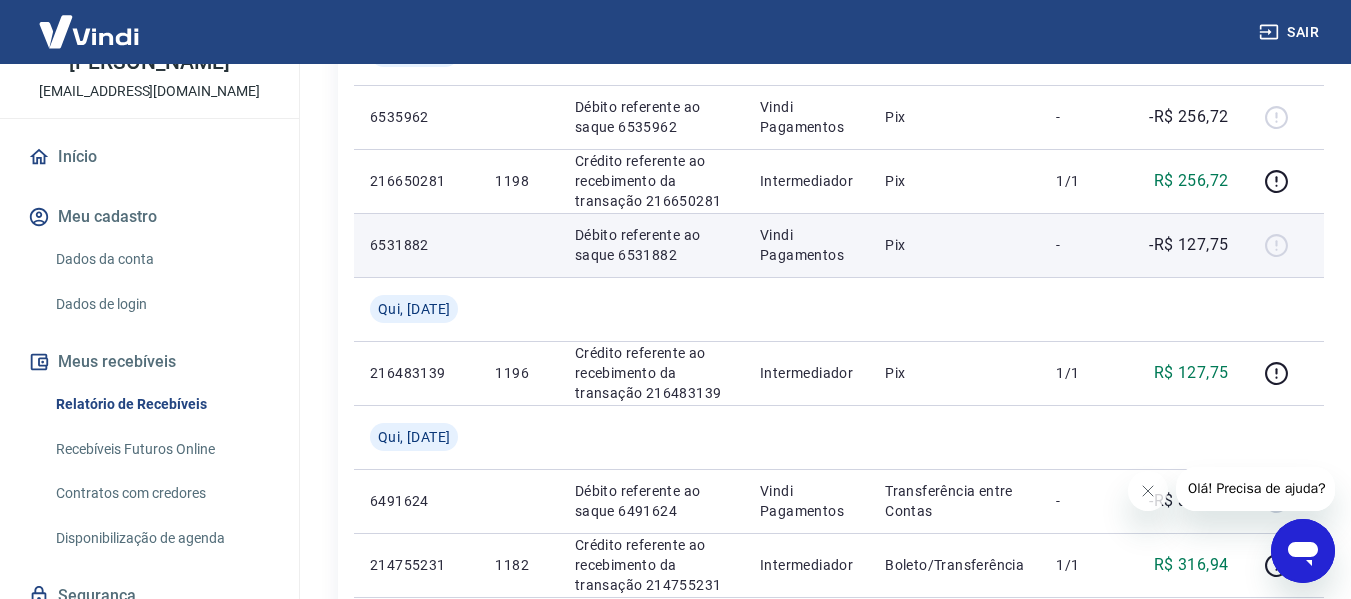 click on "6531882" at bounding box center [416, 245] 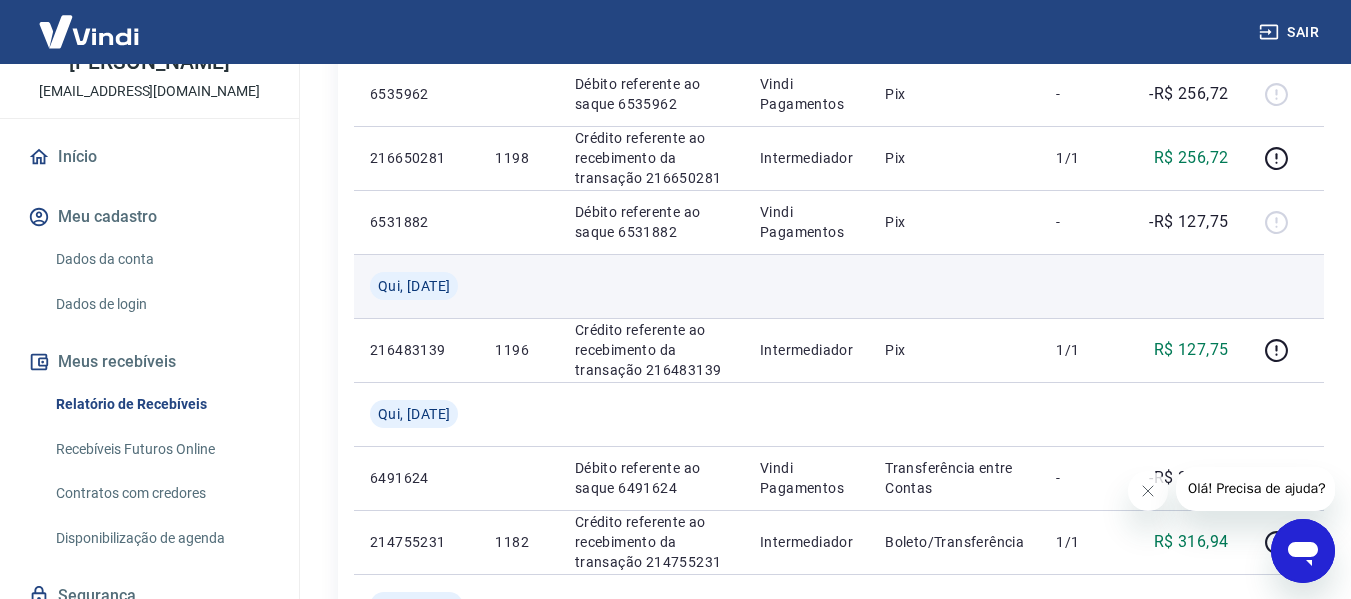 scroll, scrollTop: 900, scrollLeft: 0, axis: vertical 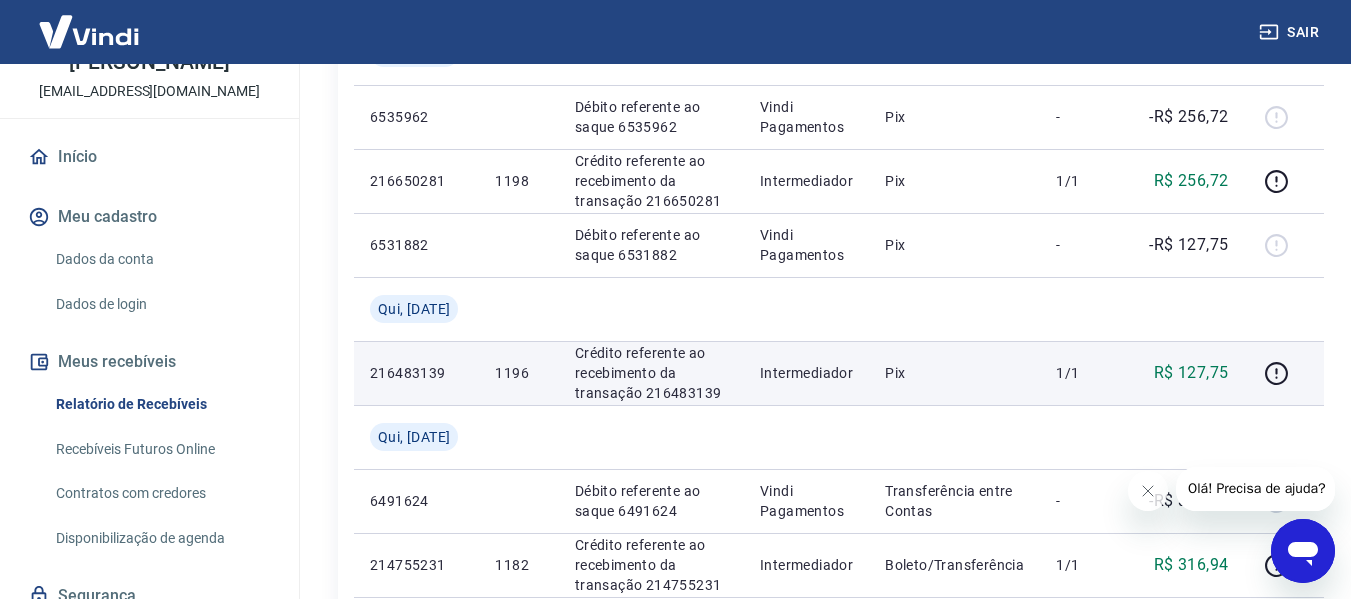 click on "Crédito referente ao recebimento da transação 216483139" at bounding box center (651, 373) 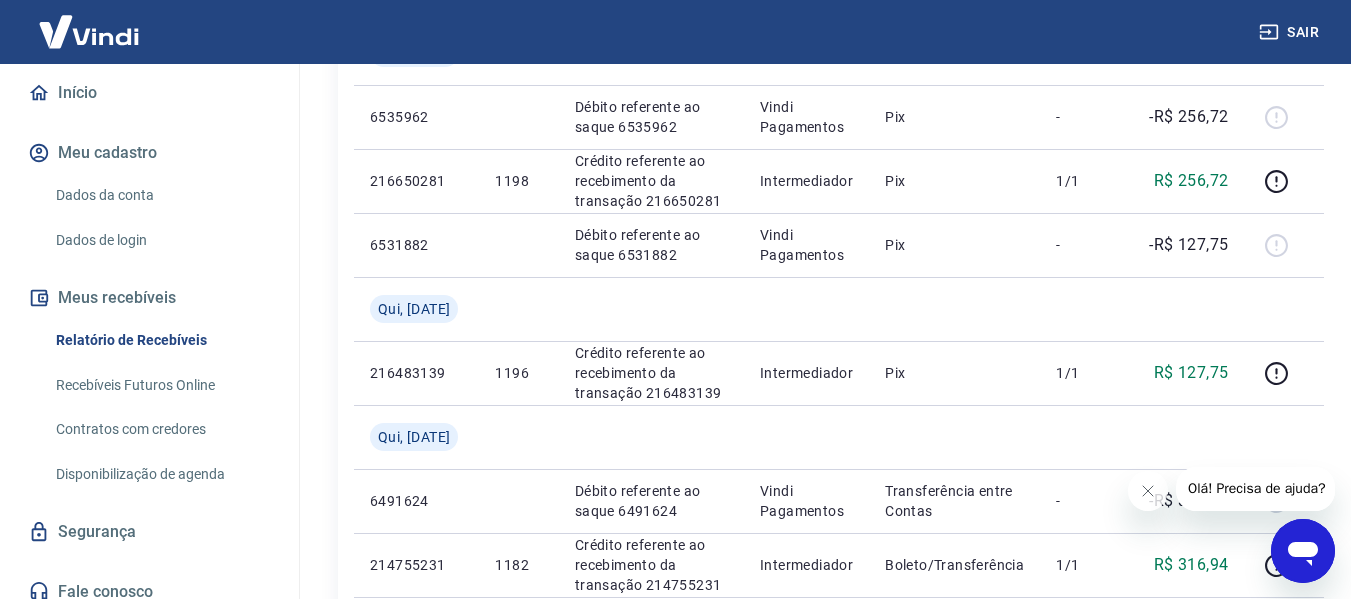 scroll, scrollTop: 216, scrollLeft: 0, axis: vertical 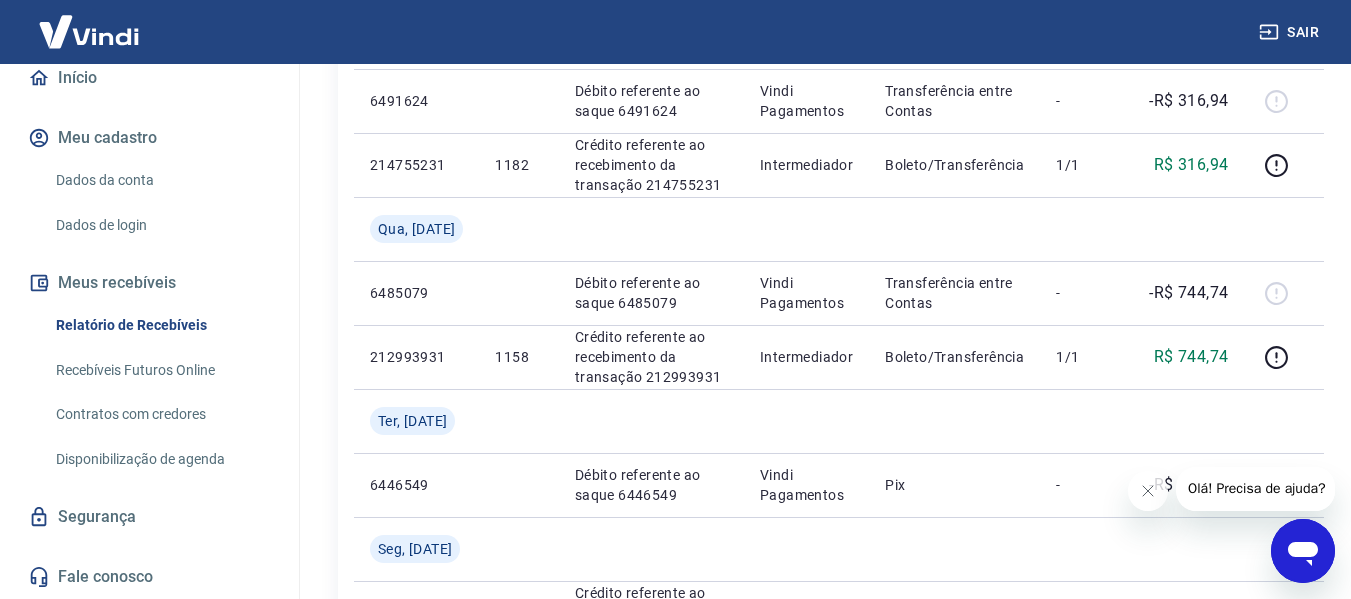 click on "Relatório de Recebíveis" at bounding box center (161, 325) 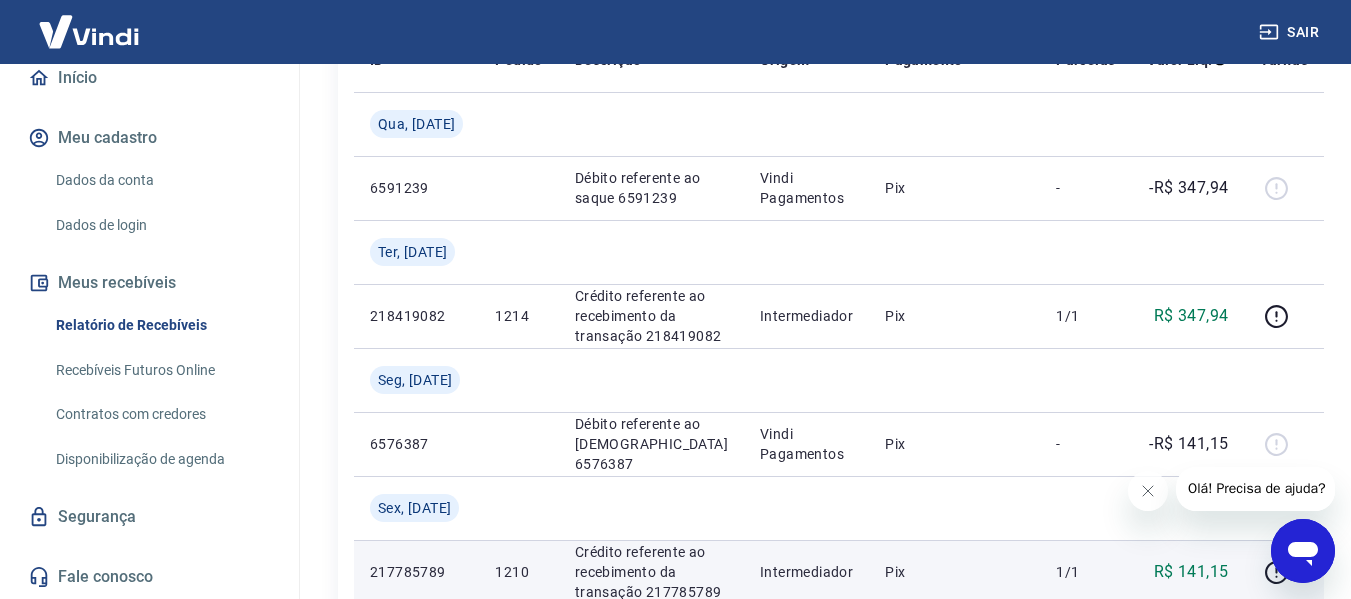 scroll, scrollTop: 500, scrollLeft: 0, axis: vertical 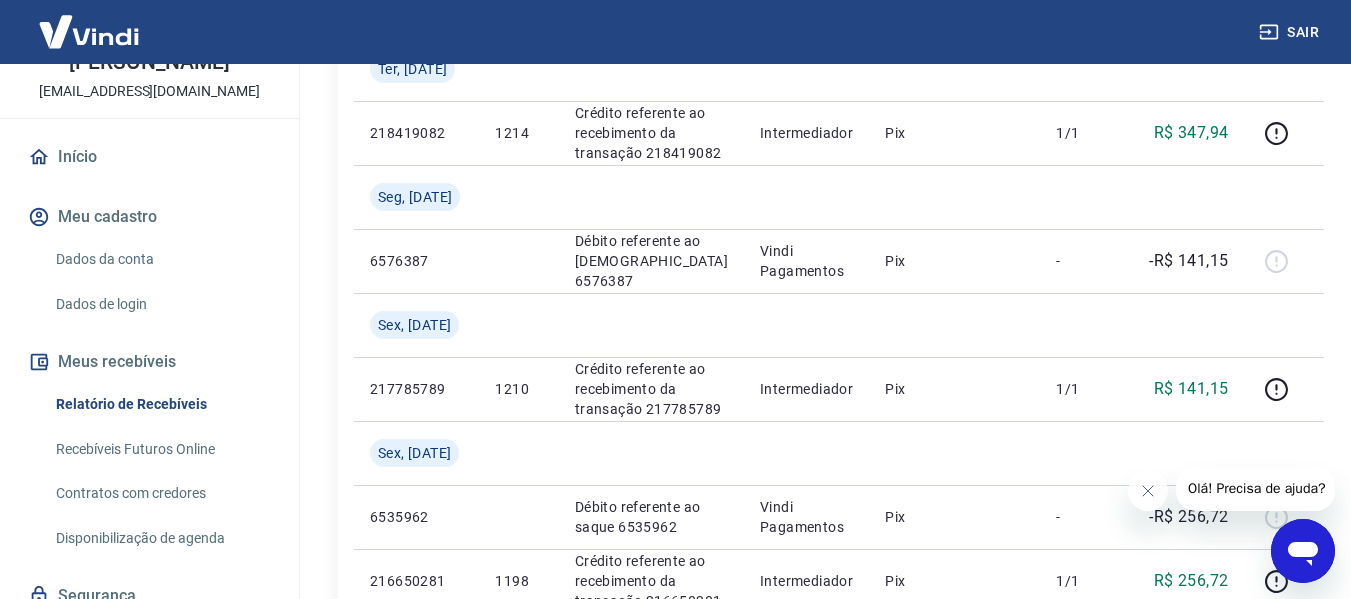 click on "Recebíveis Futuros Online" at bounding box center [161, 449] 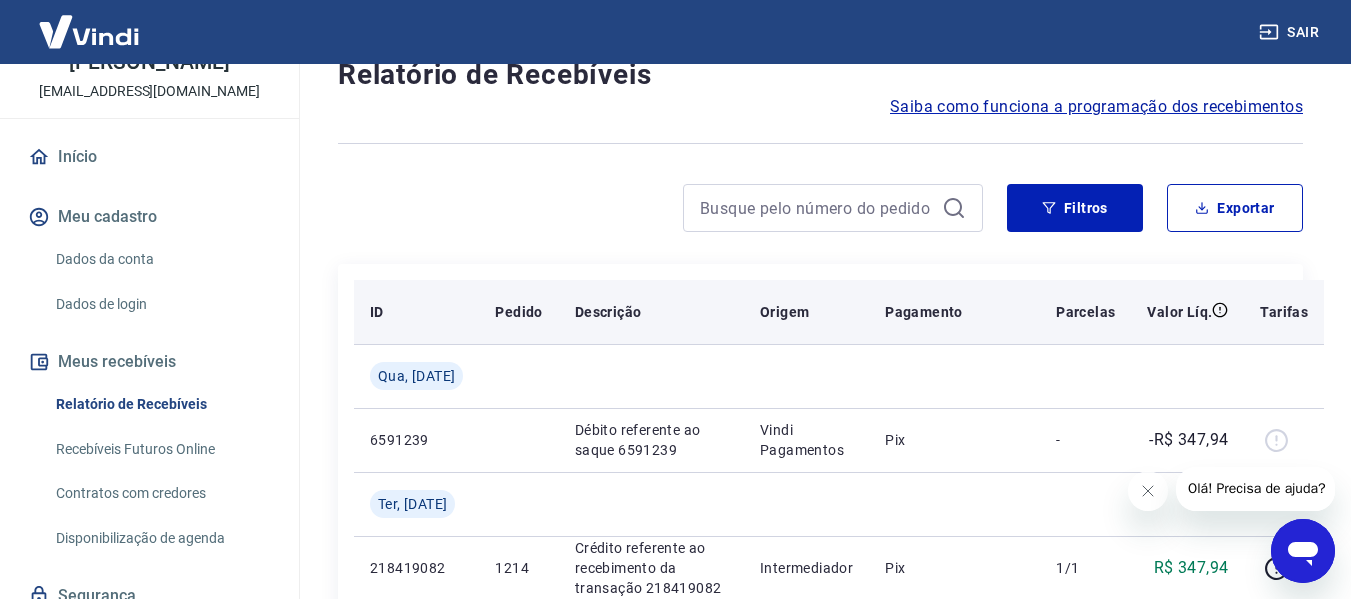 scroll, scrollTop: 100, scrollLeft: 0, axis: vertical 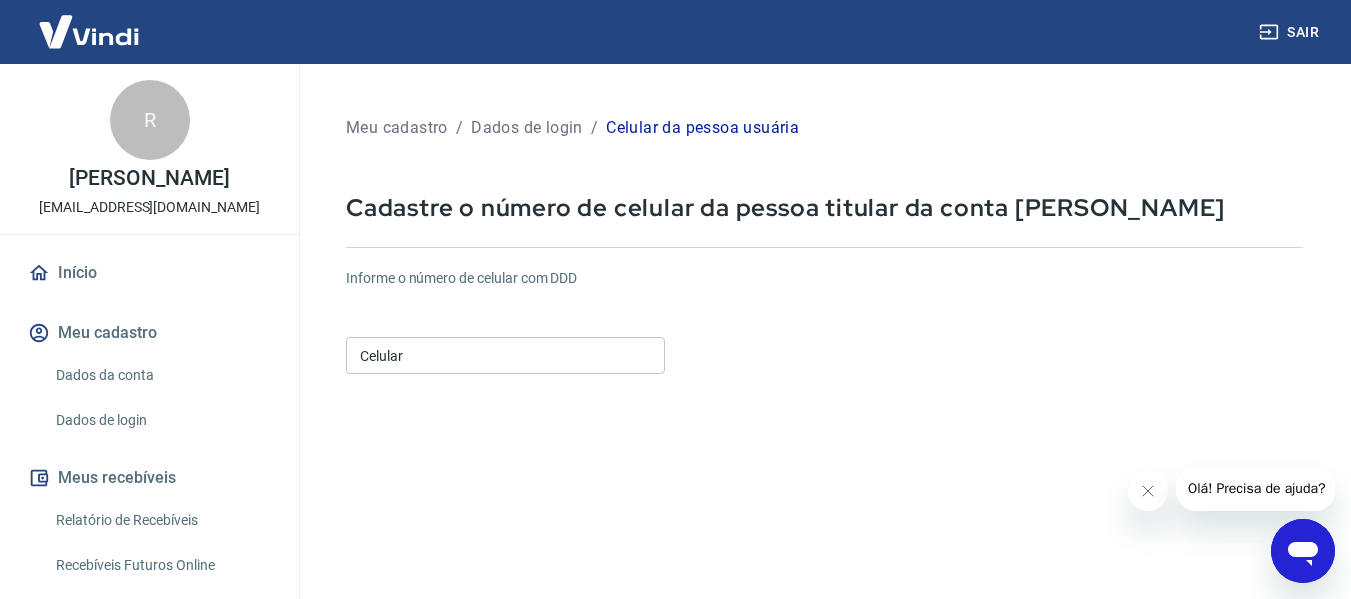 click on "Celular Celular" at bounding box center [505, 355] 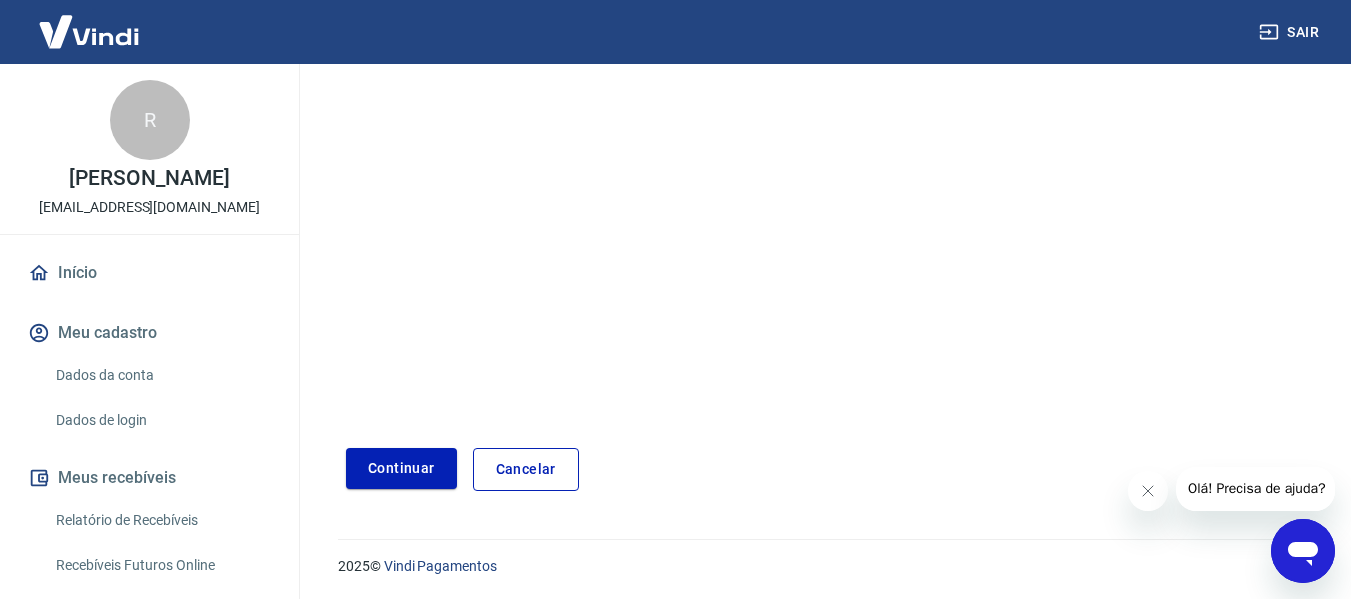 scroll, scrollTop: 348, scrollLeft: 0, axis: vertical 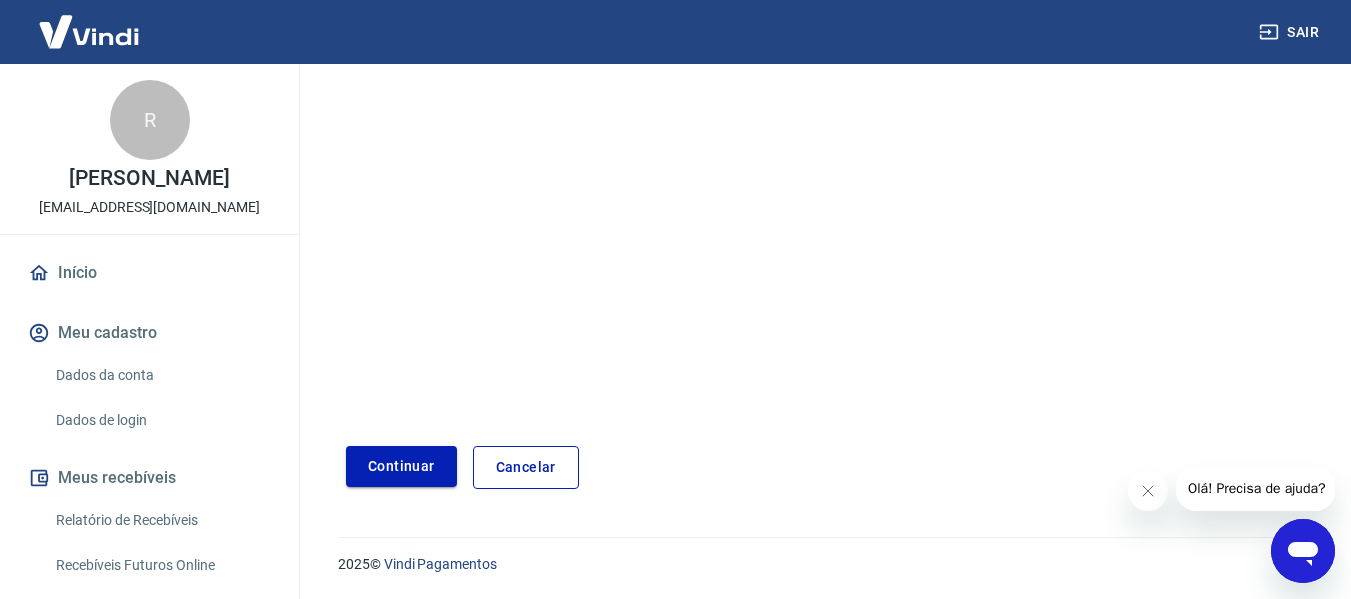 type on "[PHONE_NUMBER]" 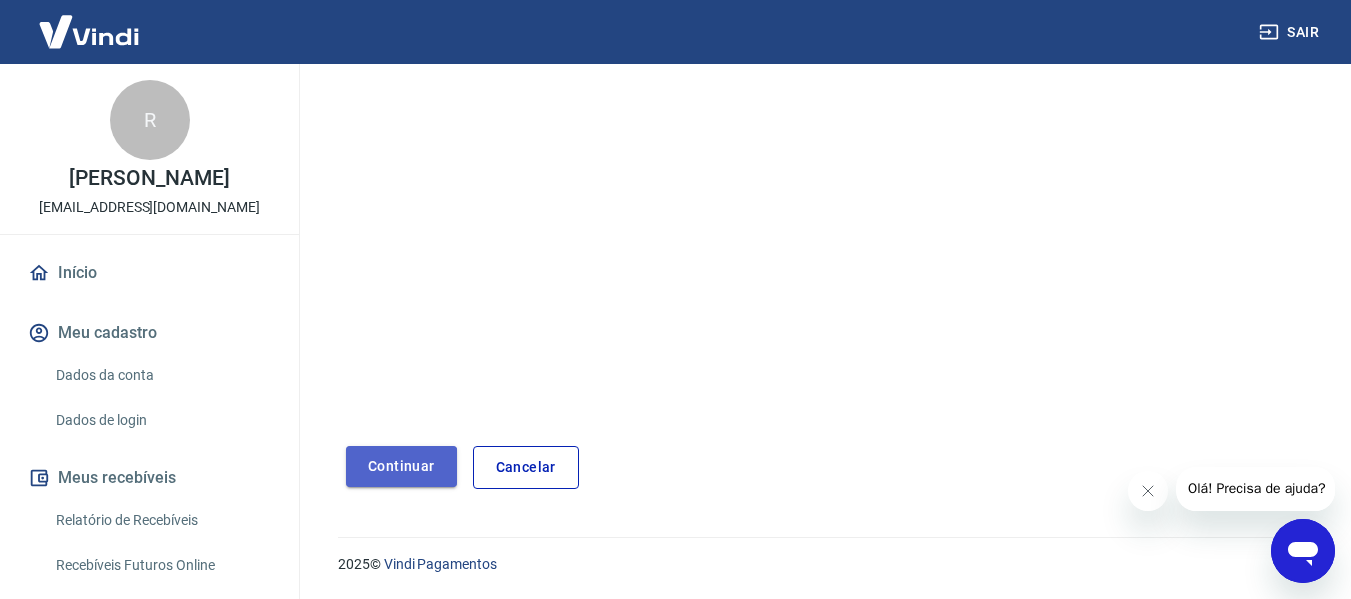 click on "Continuar" at bounding box center (401, 466) 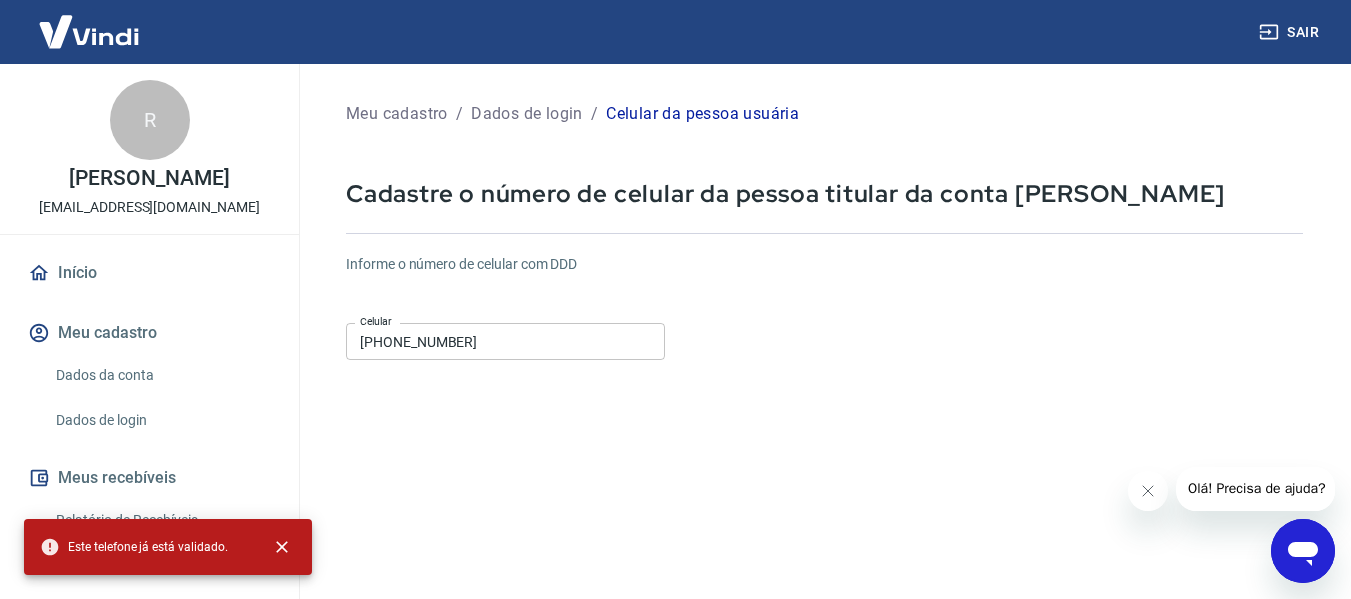 scroll, scrollTop: 0, scrollLeft: 0, axis: both 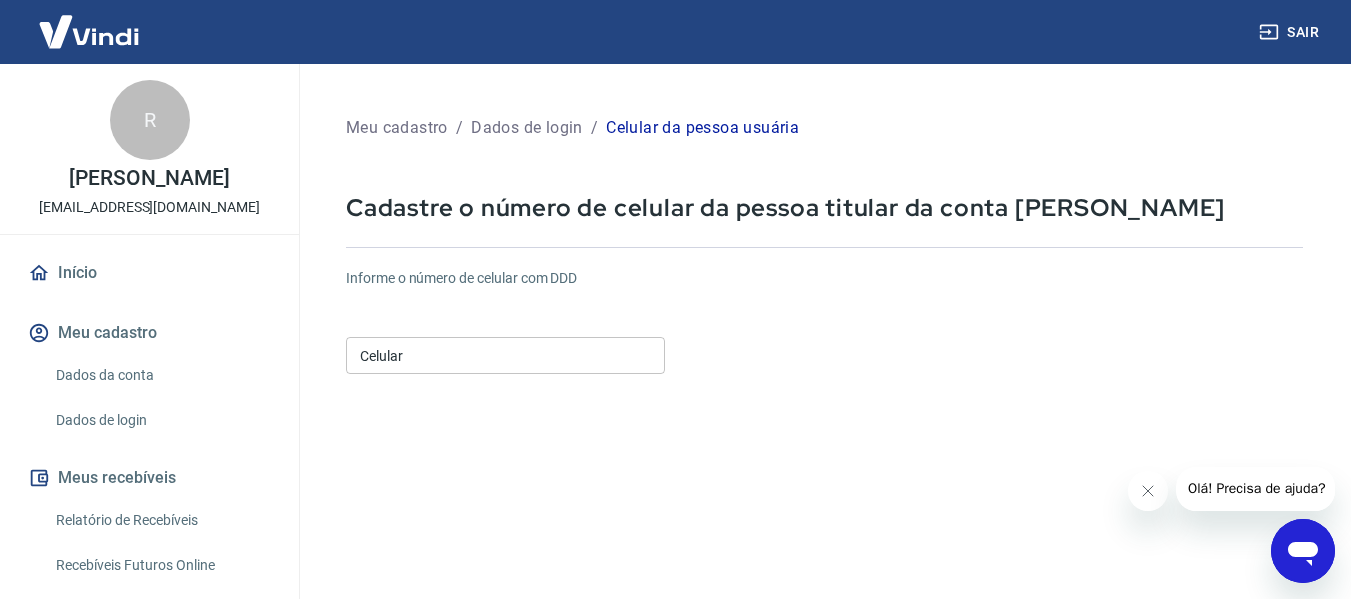 click on "Celular" at bounding box center [505, 355] 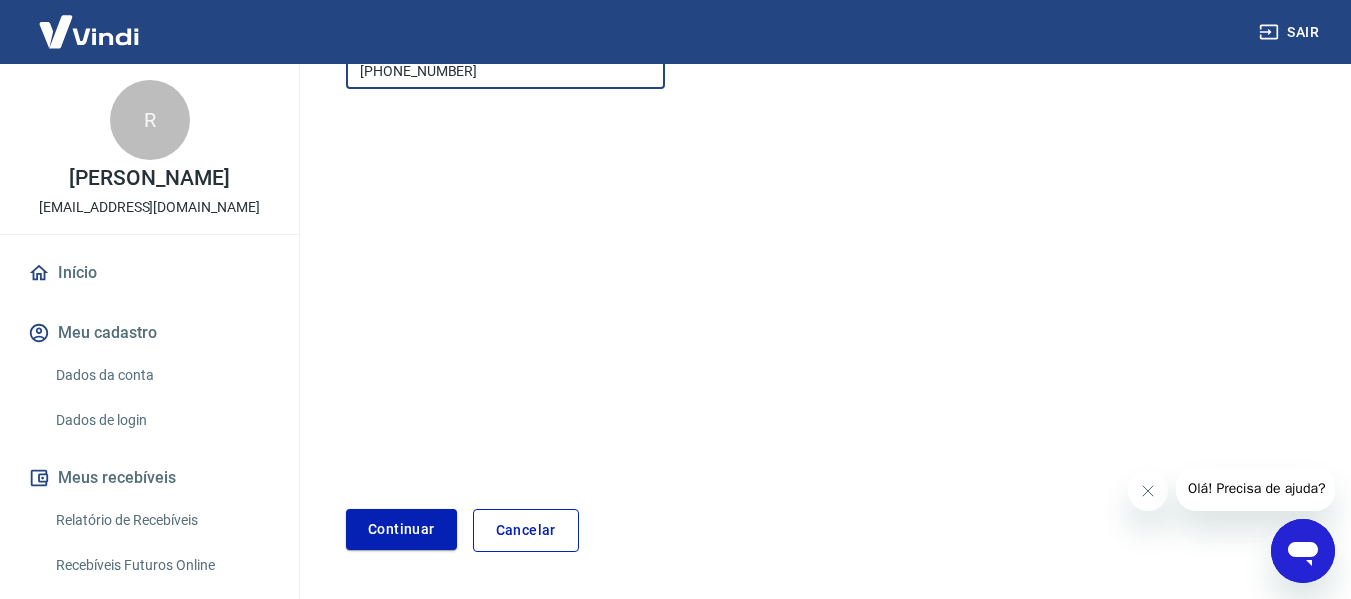 scroll, scrollTop: 348, scrollLeft: 0, axis: vertical 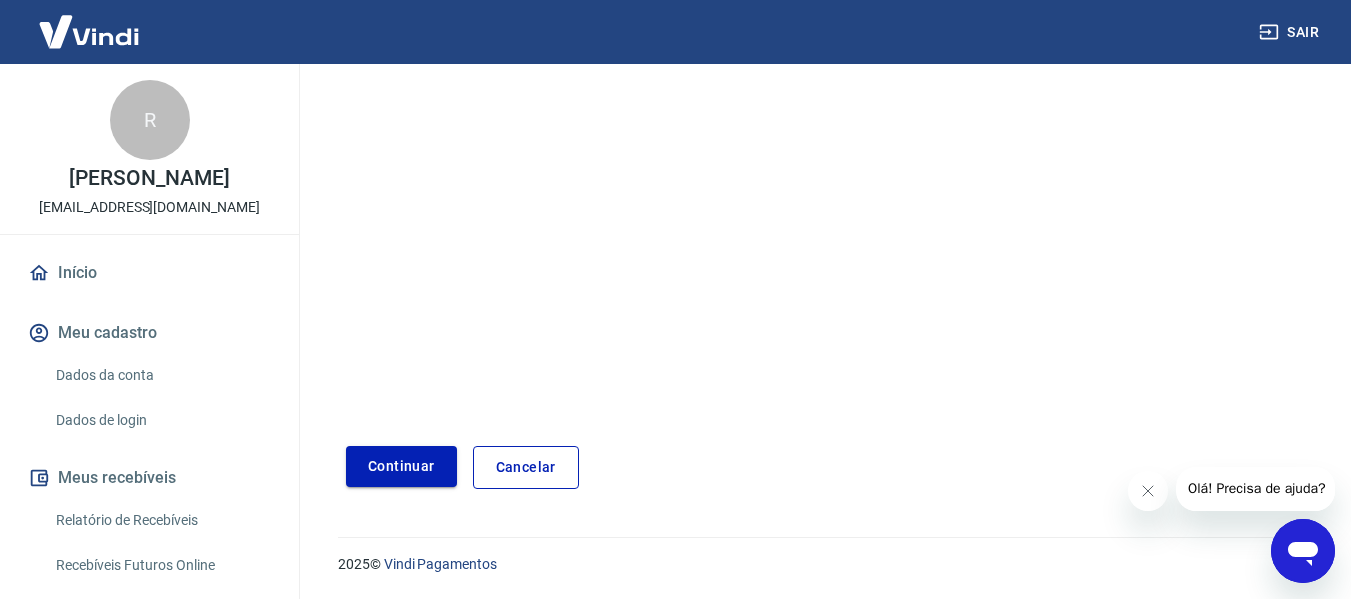 type on "[PHONE_NUMBER]" 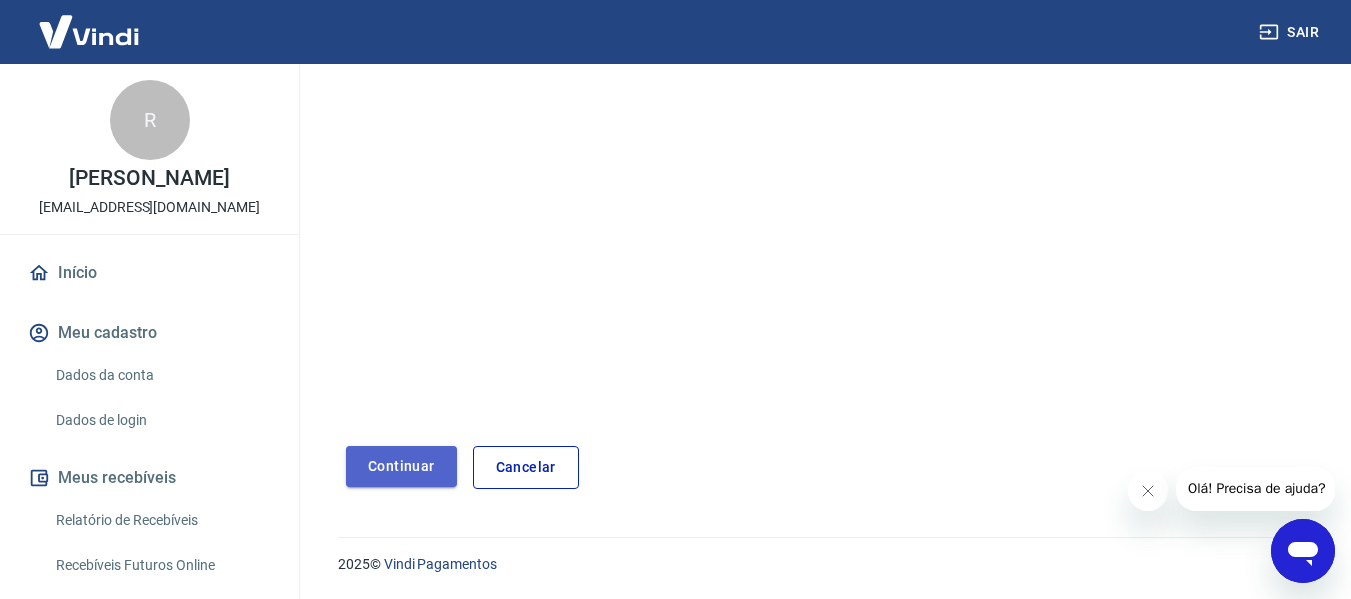 click on "Continuar" at bounding box center [401, 466] 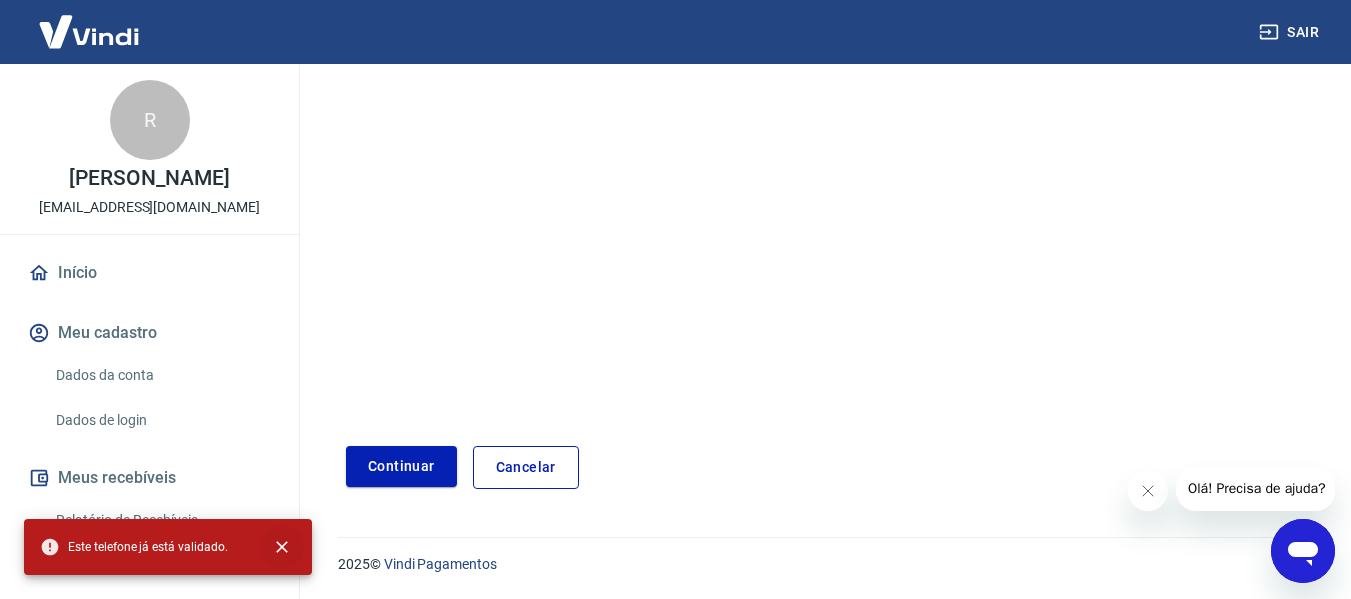 click 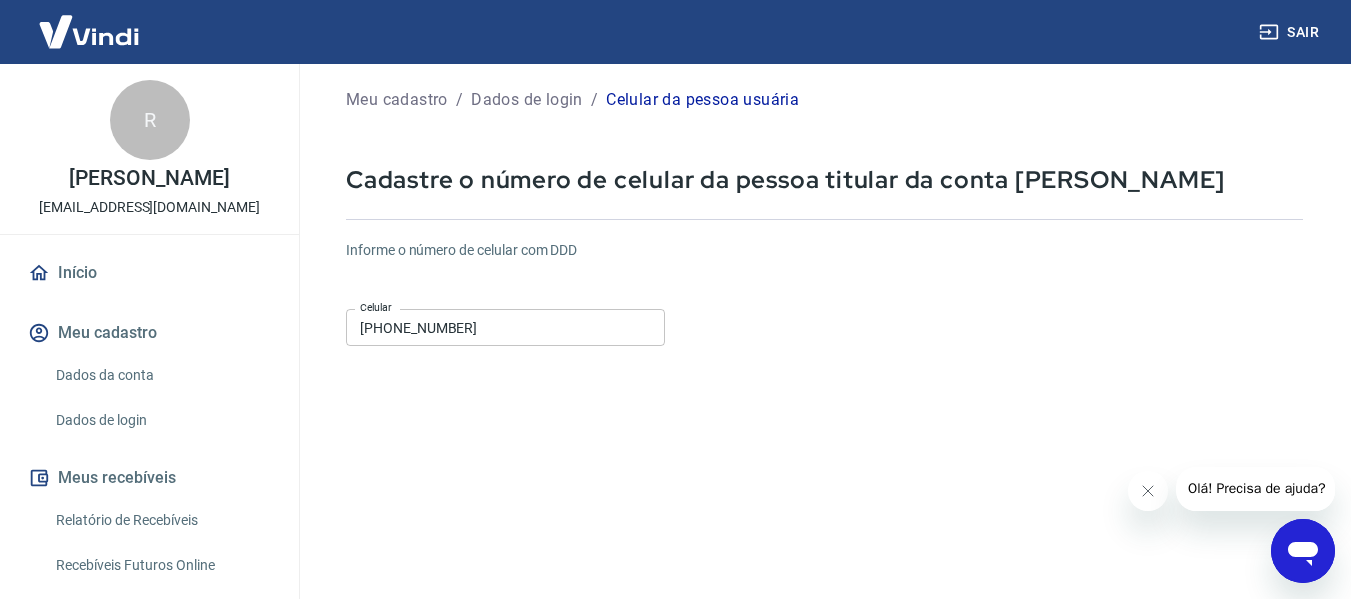 scroll, scrollTop: 0, scrollLeft: 0, axis: both 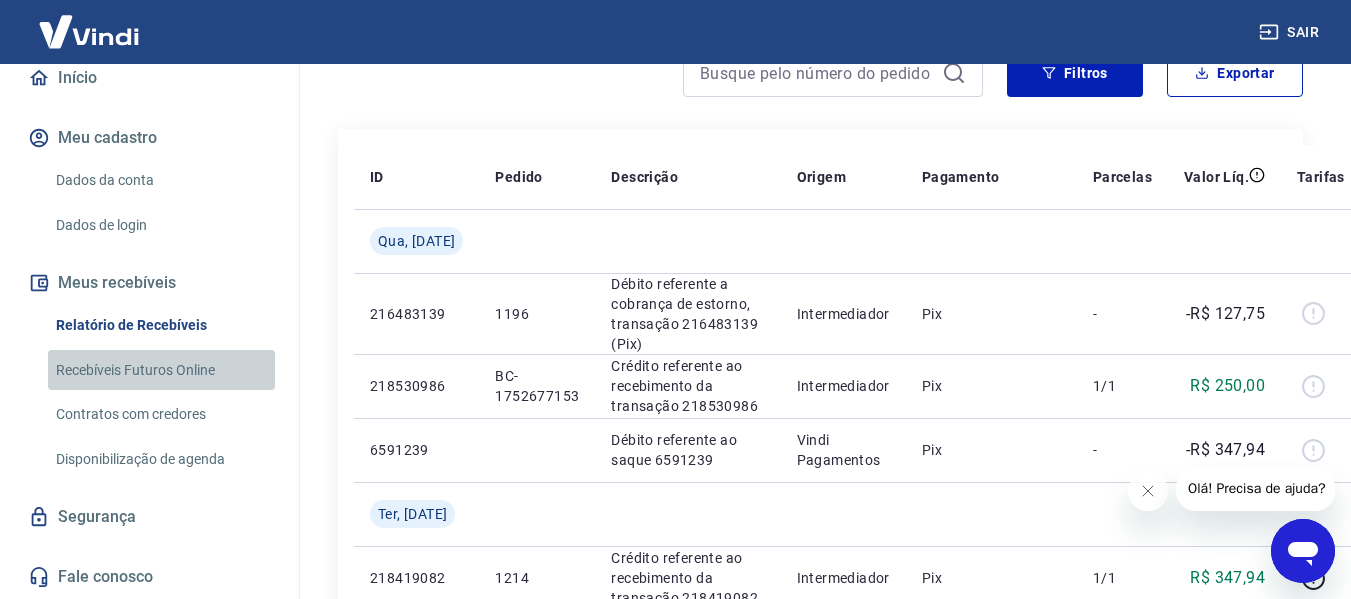 click on "Recebíveis Futuros Online" at bounding box center [161, 370] 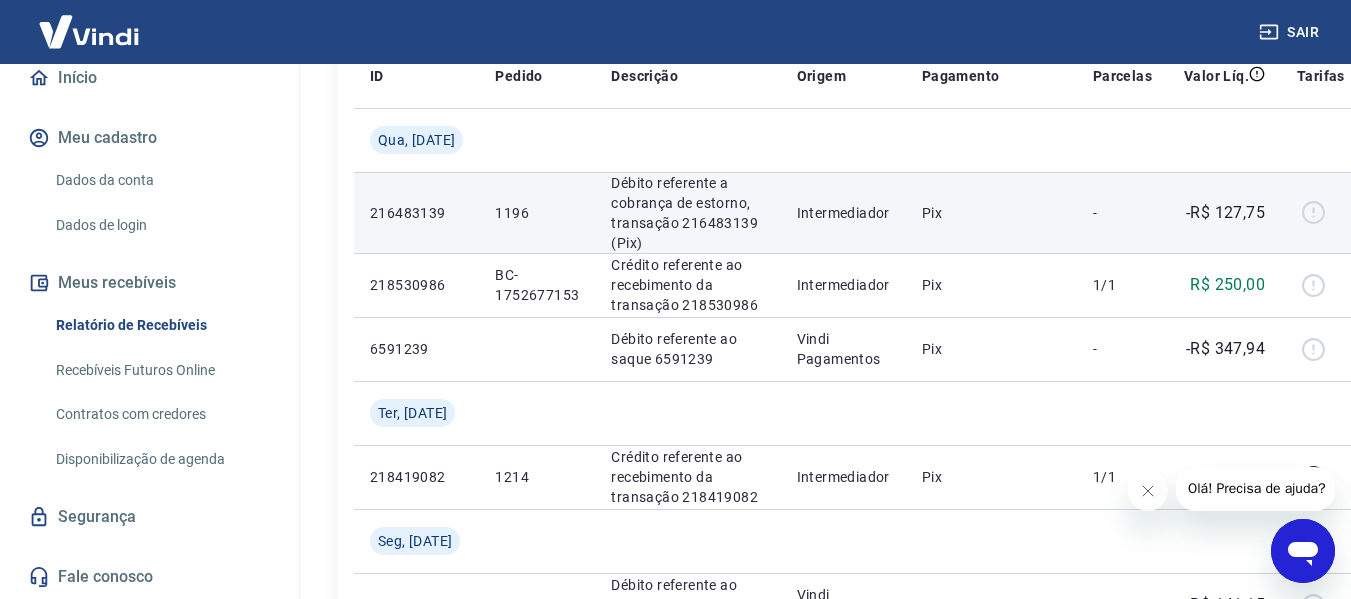 scroll, scrollTop: 300, scrollLeft: 0, axis: vertical 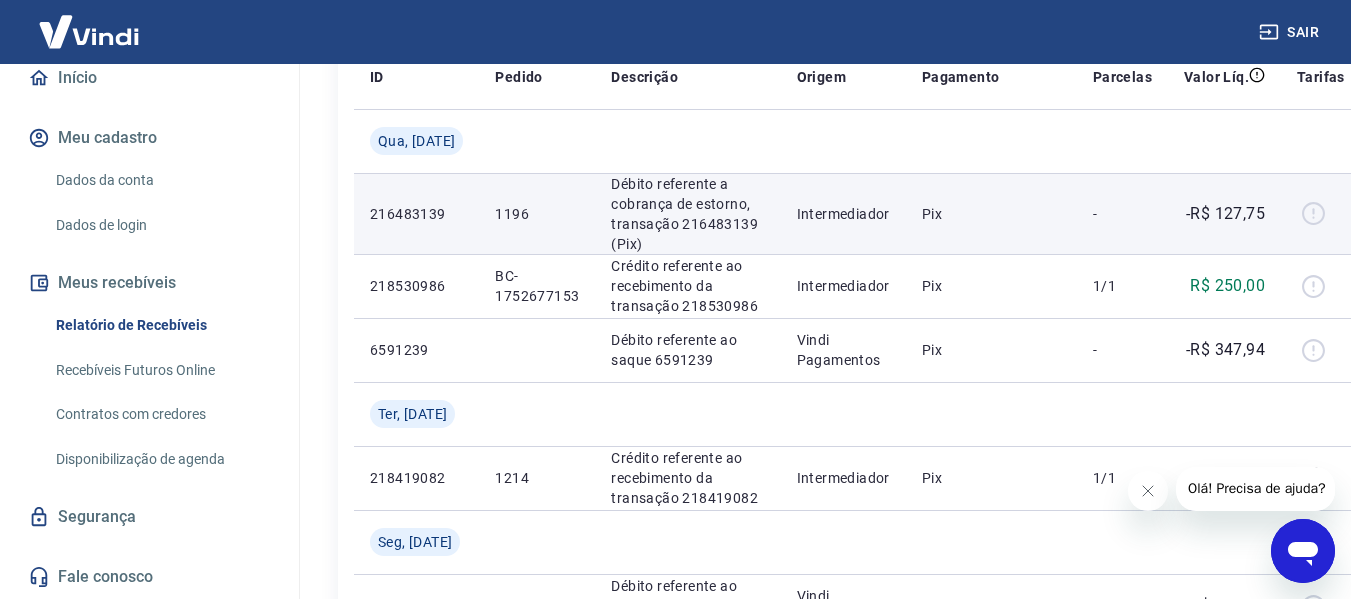 click at bounding box center (1321, 214) 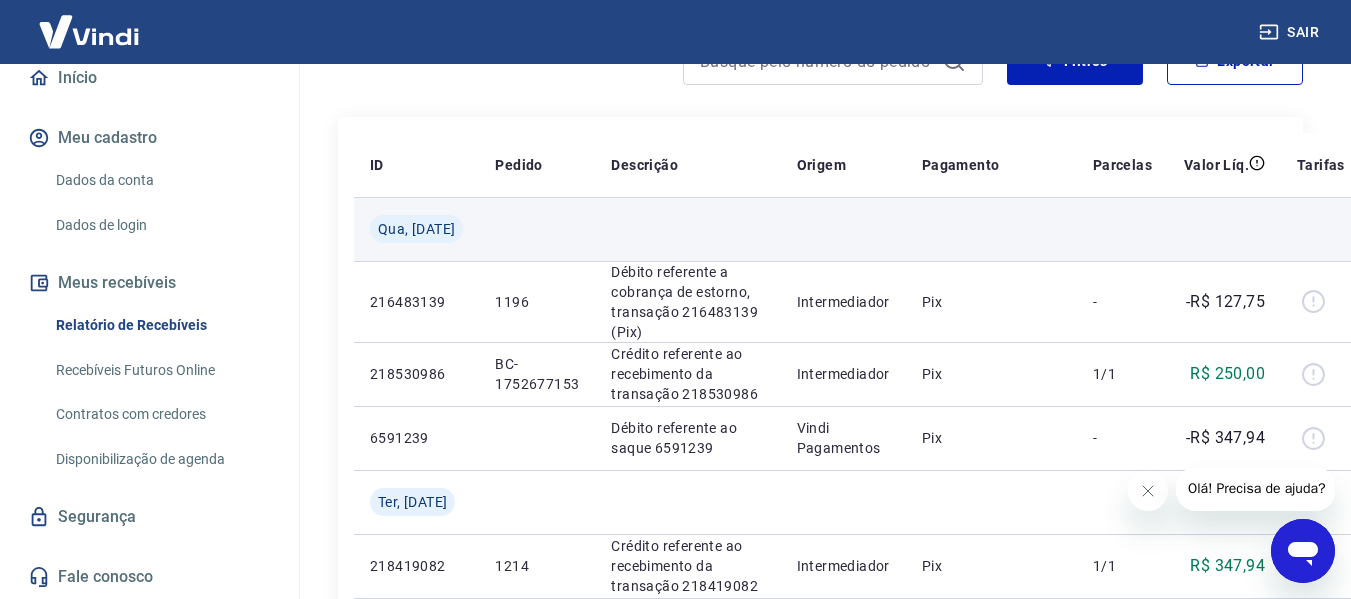 scroll, scrollTop: 200, scrollLeft: 0, axis: vertical 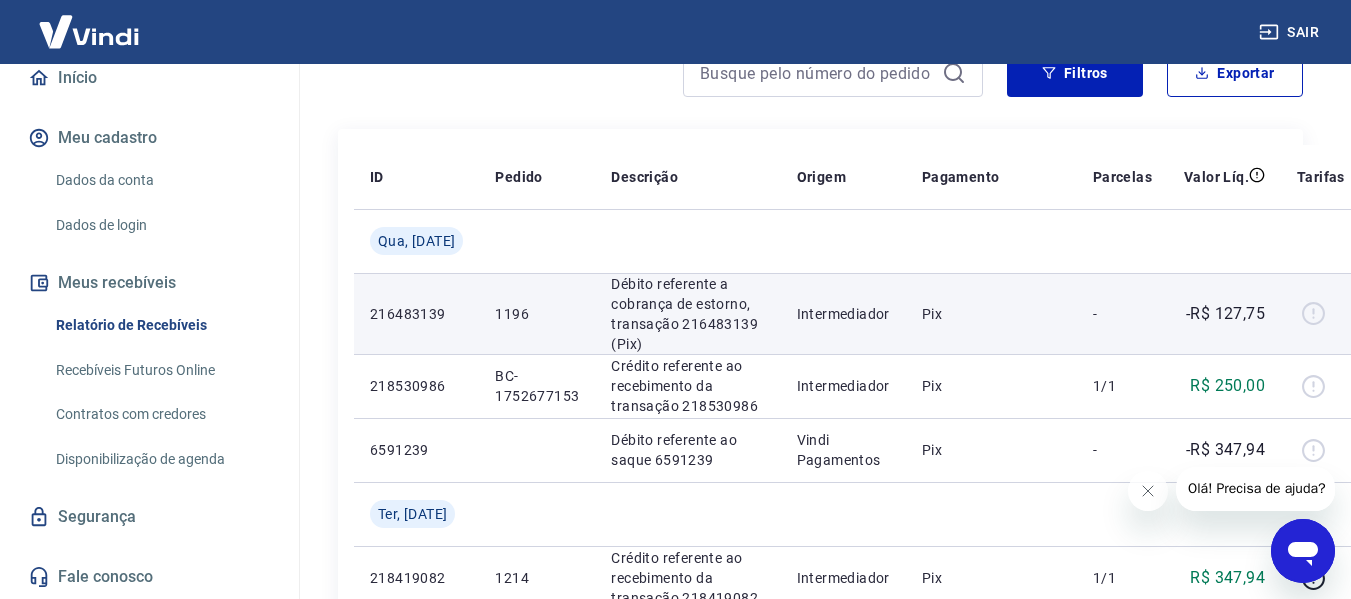 click on "-" at bounding box center [1122, 314] 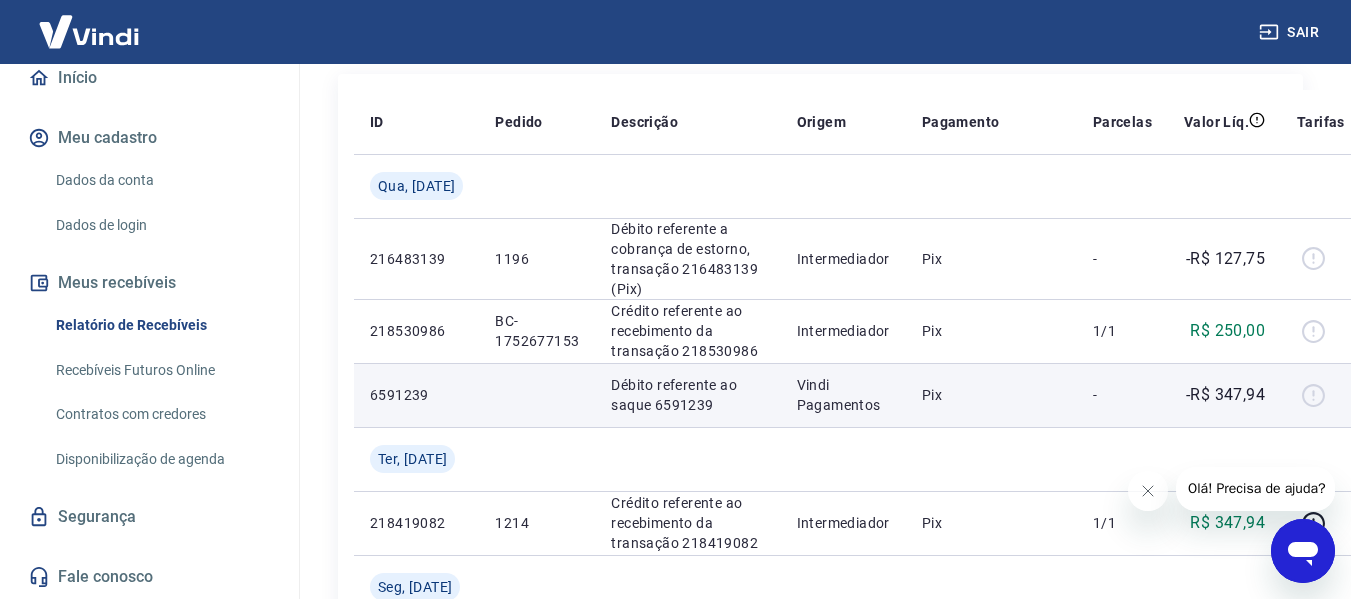 scroll, scrollTop: 300, scrollLeft: 0, axis: vertical 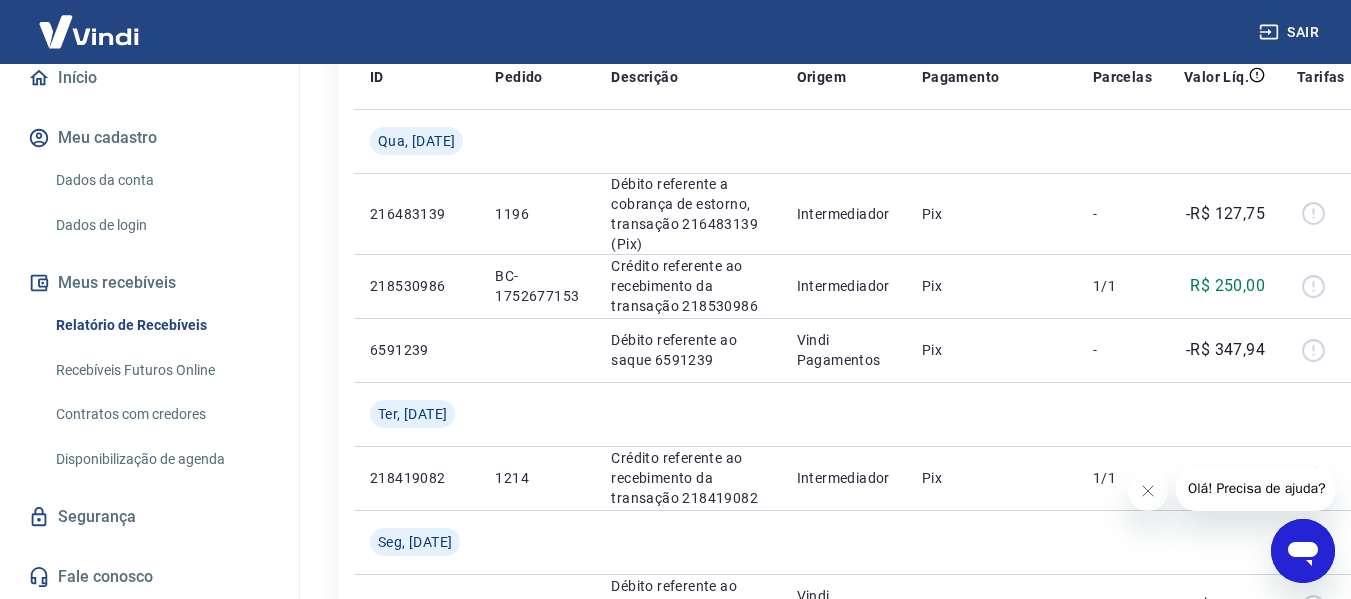 click on "Olá! Precisa de ajuda?" at bounding box center [1256, 488] 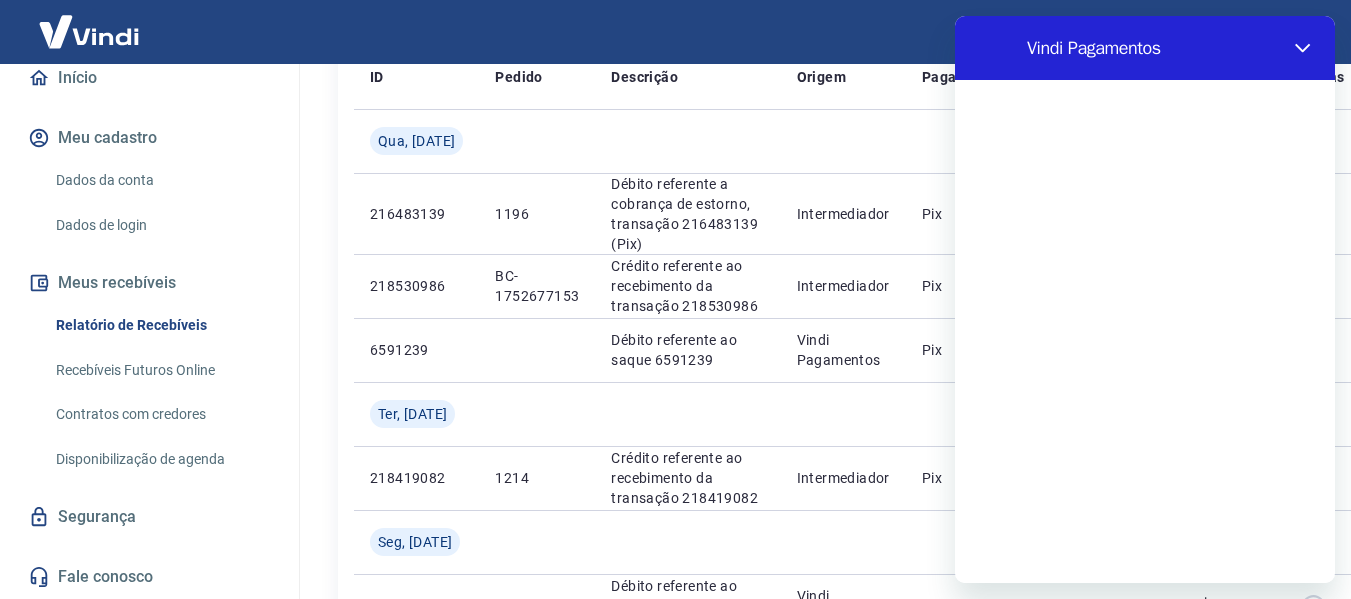 scroll, scrollTop: 0, scrollLeft: 0, axis: both 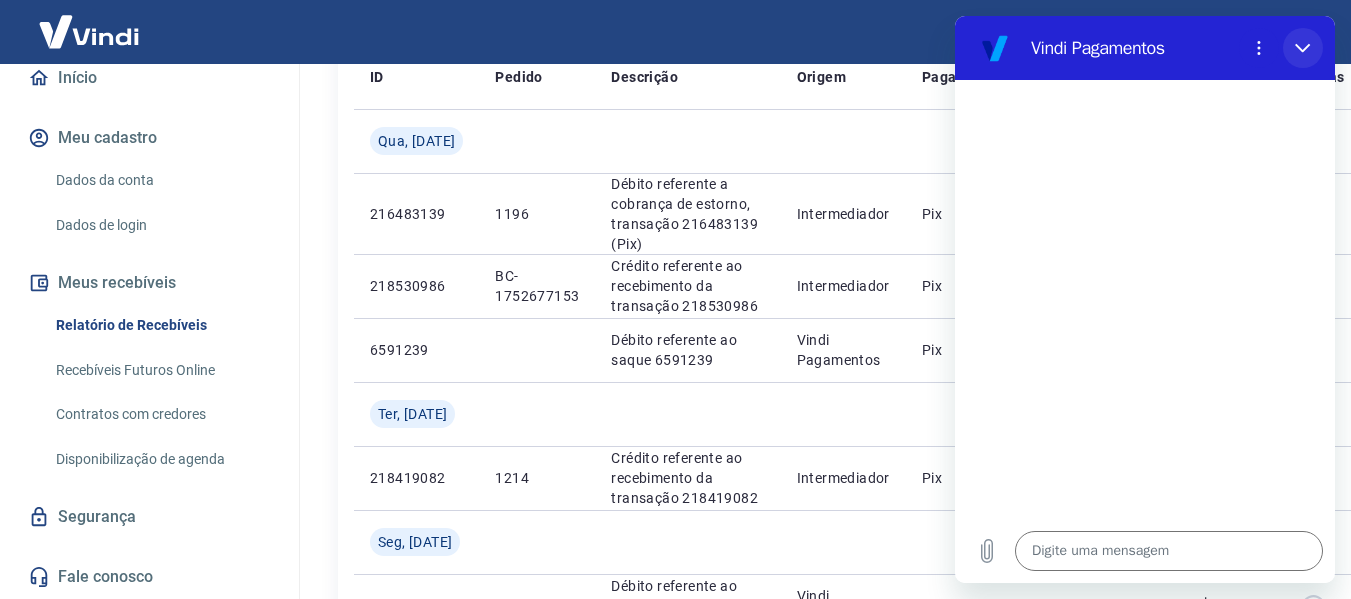 click 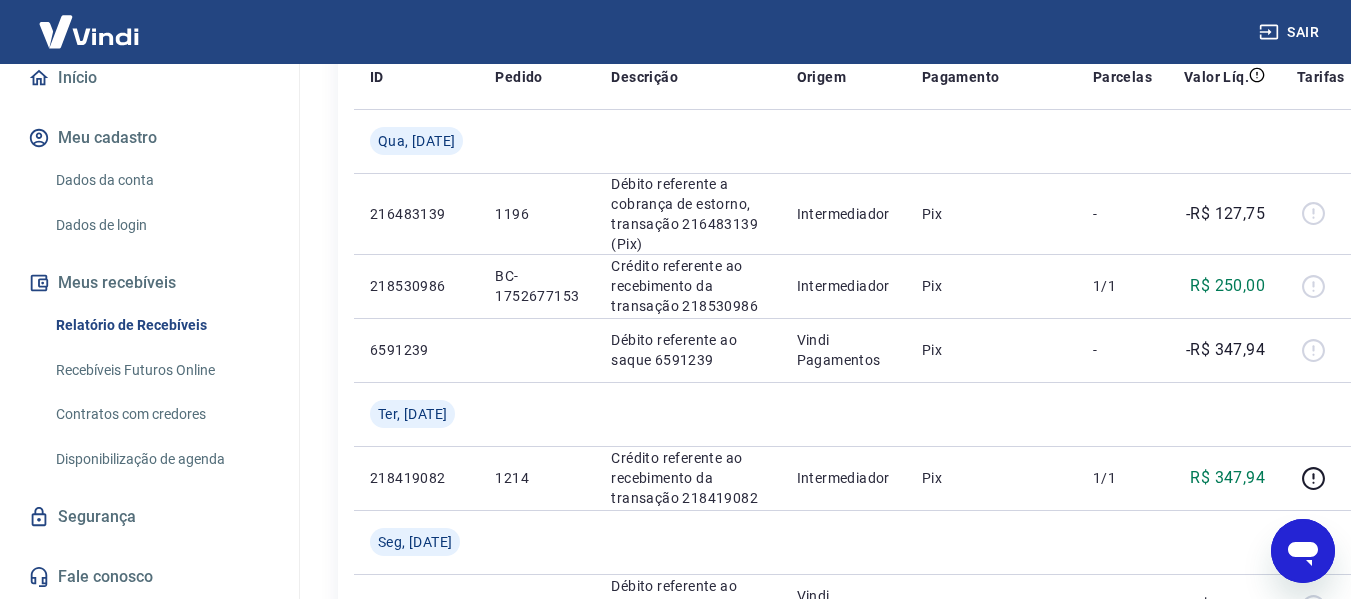 type on "x" 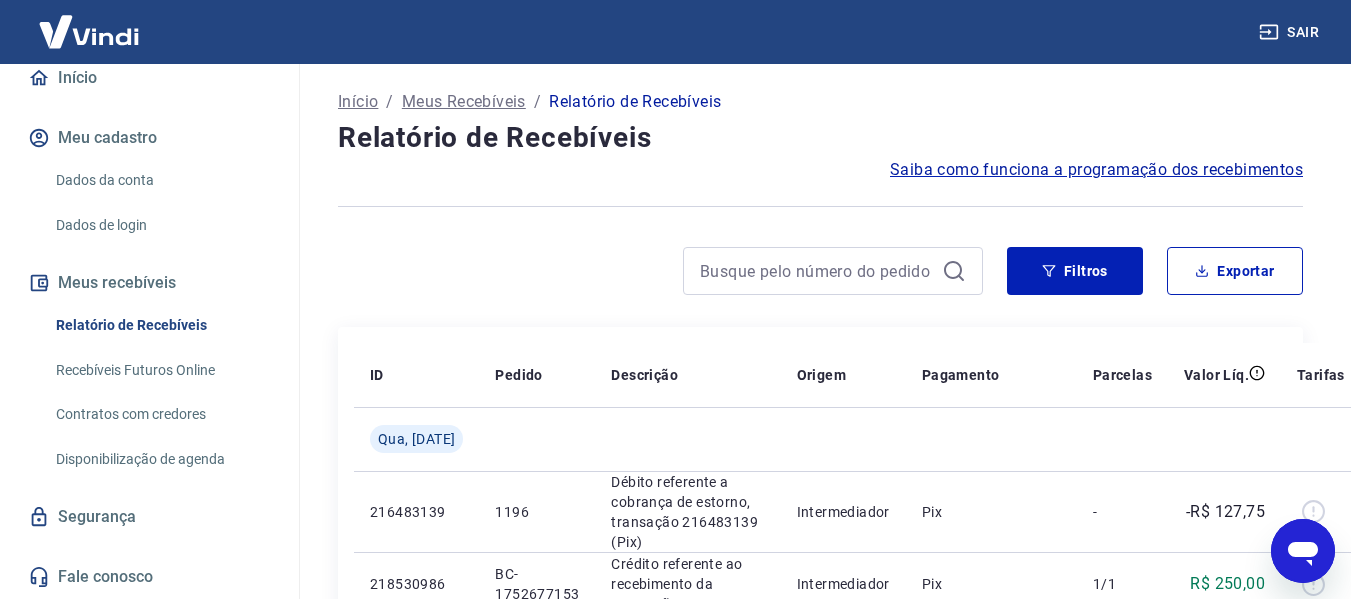 scroll, scrollTop: 0, scrollLeft: 0, axis: both 